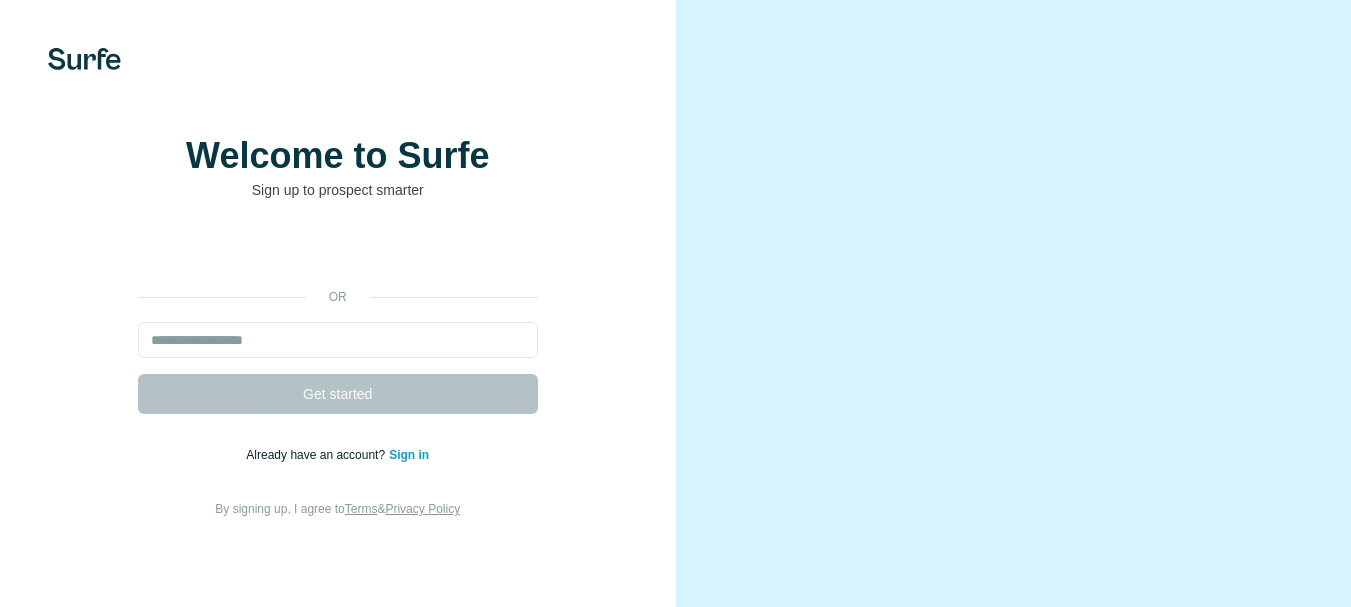 scroll, scrollTop: 0, scrollLeft: 0, axis: both 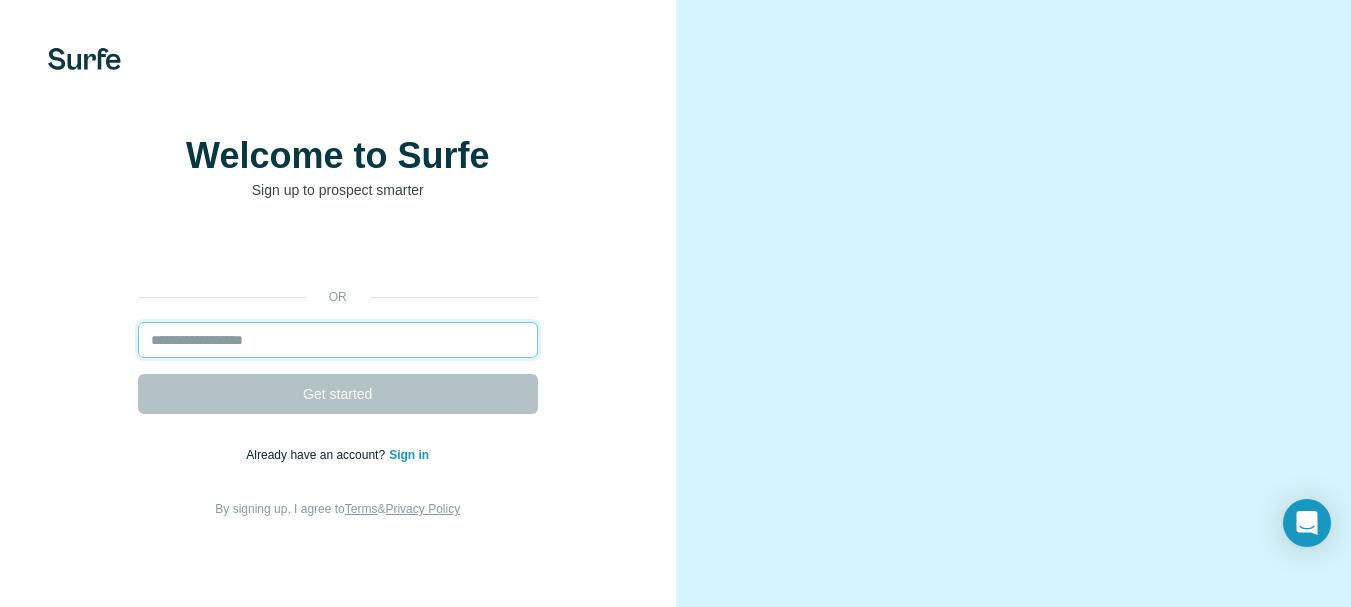 click at bounding box center [338, 340] 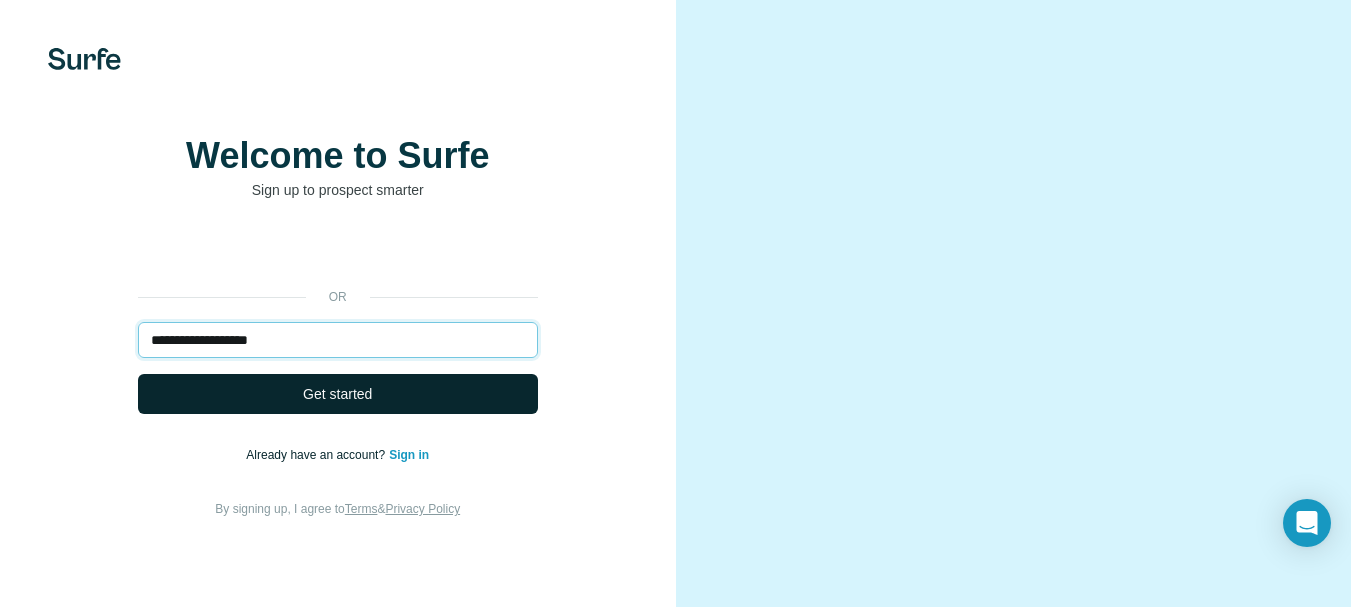 type on "**********" 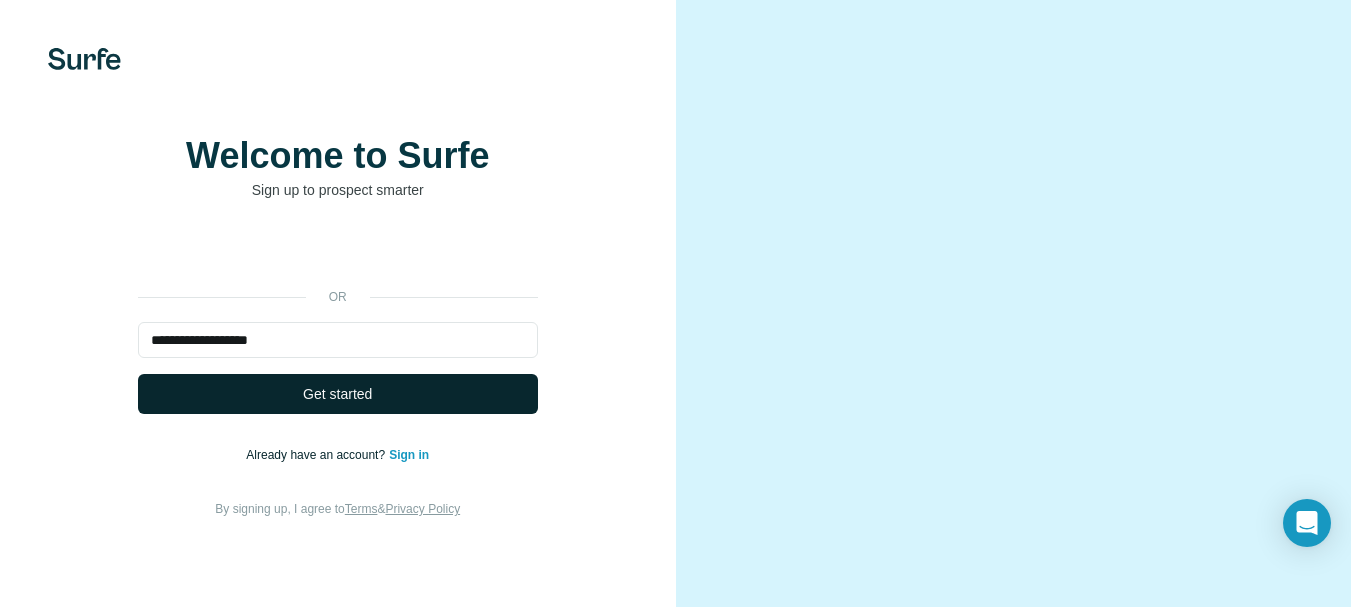 click on "Get started" at bounding box center [337, 394] 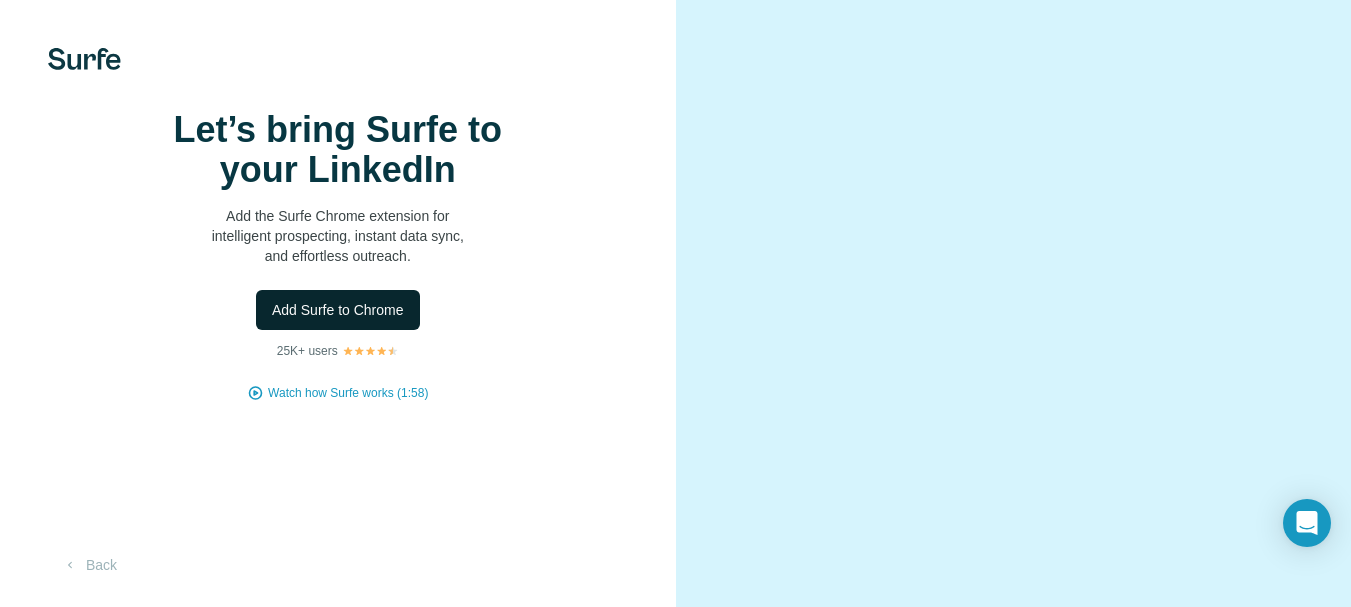 click on "Add Surfe to Chrome" at bounding box center (338, 310) 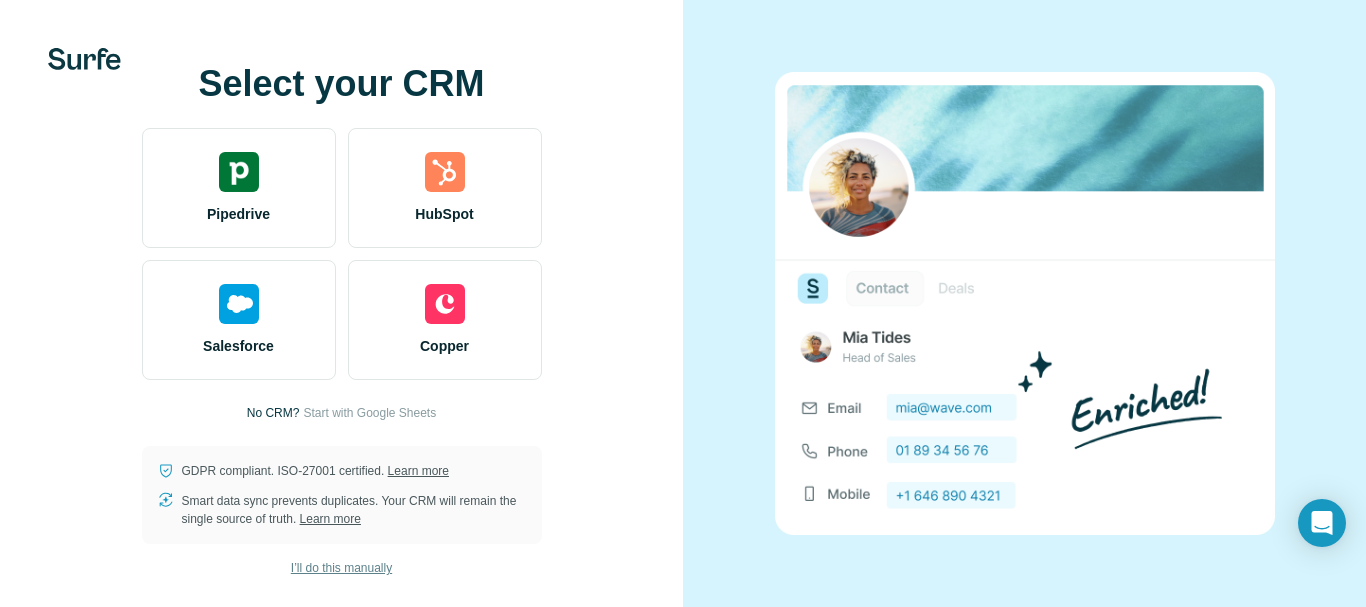 click on "I’ll do this manually" at bounding box center [341, 568] 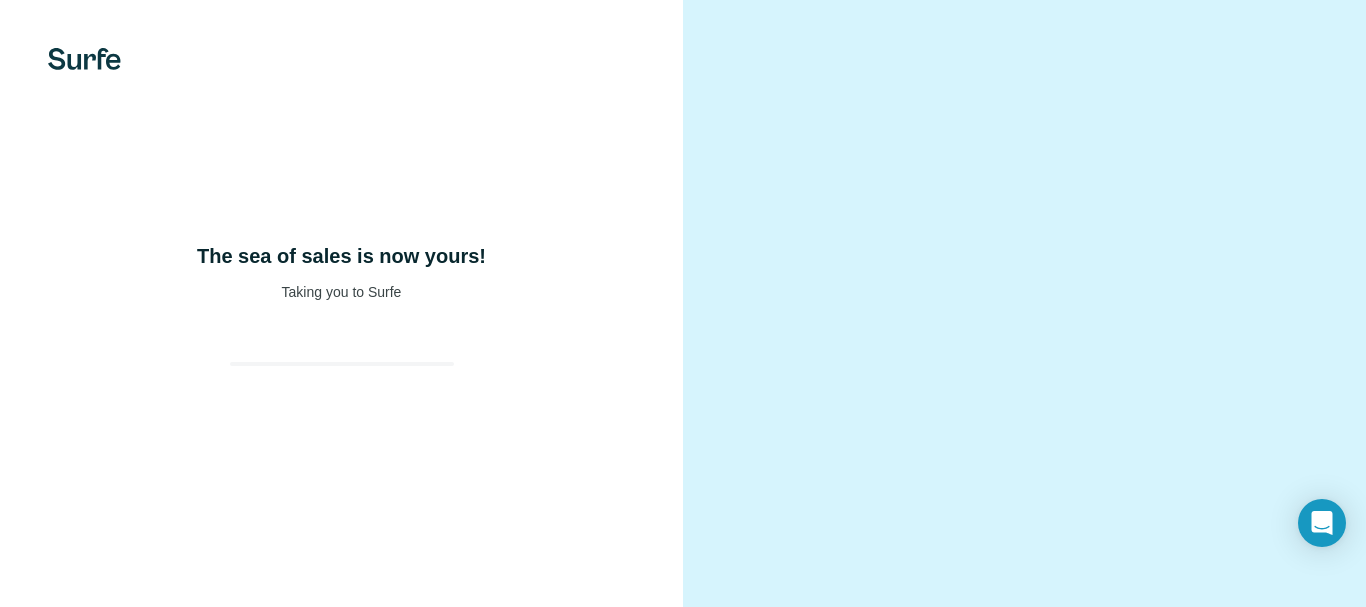click on "The sea of sales is now yours! Taking you to Surfe" at bounding box center (341, 303) 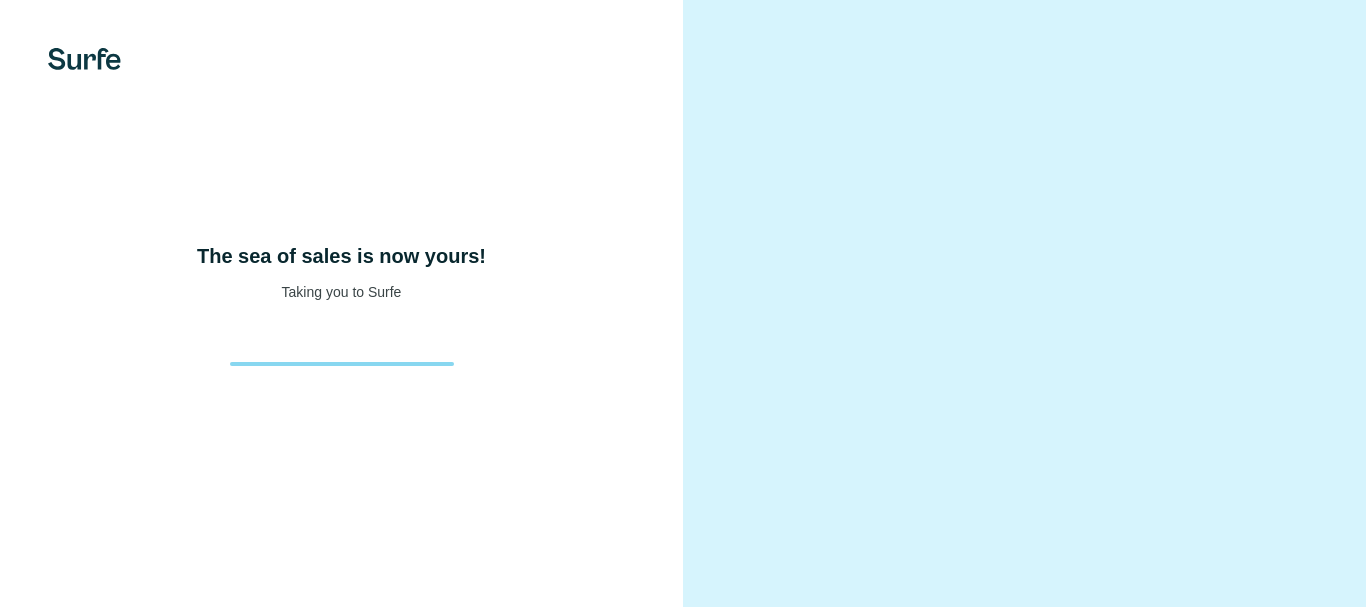 scroll, scrollTop: 0, scrollLeft: 0, axis: both 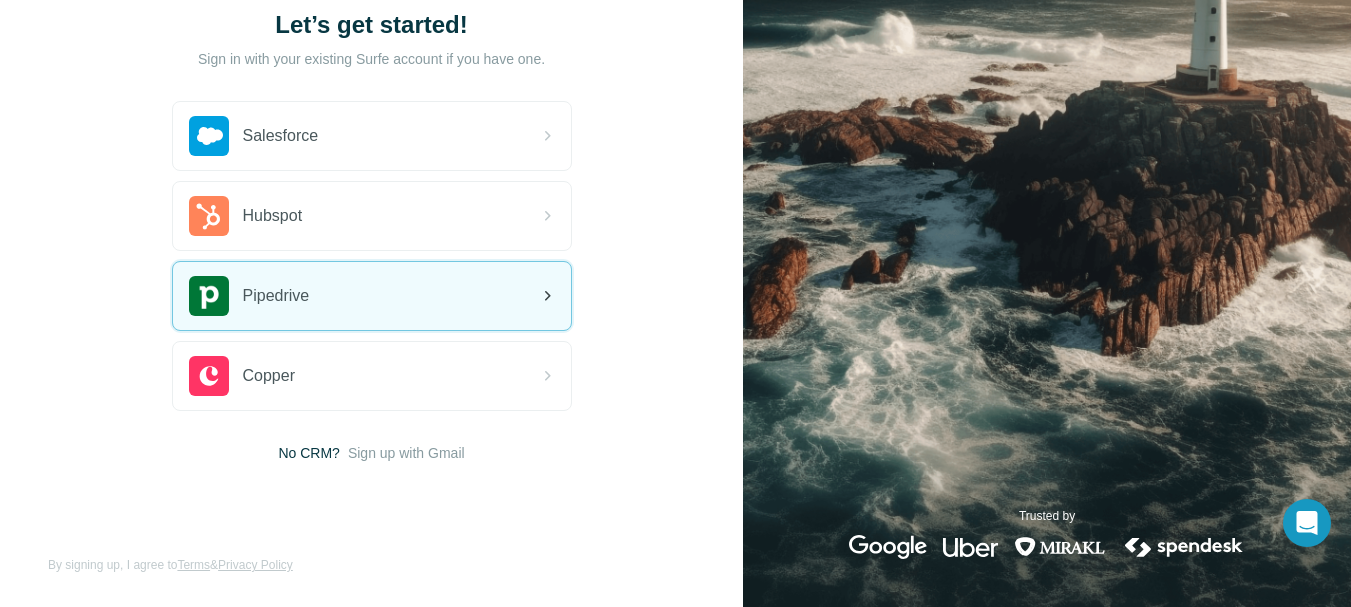 click on "Pipedrive" at bounding box center (372, 296) 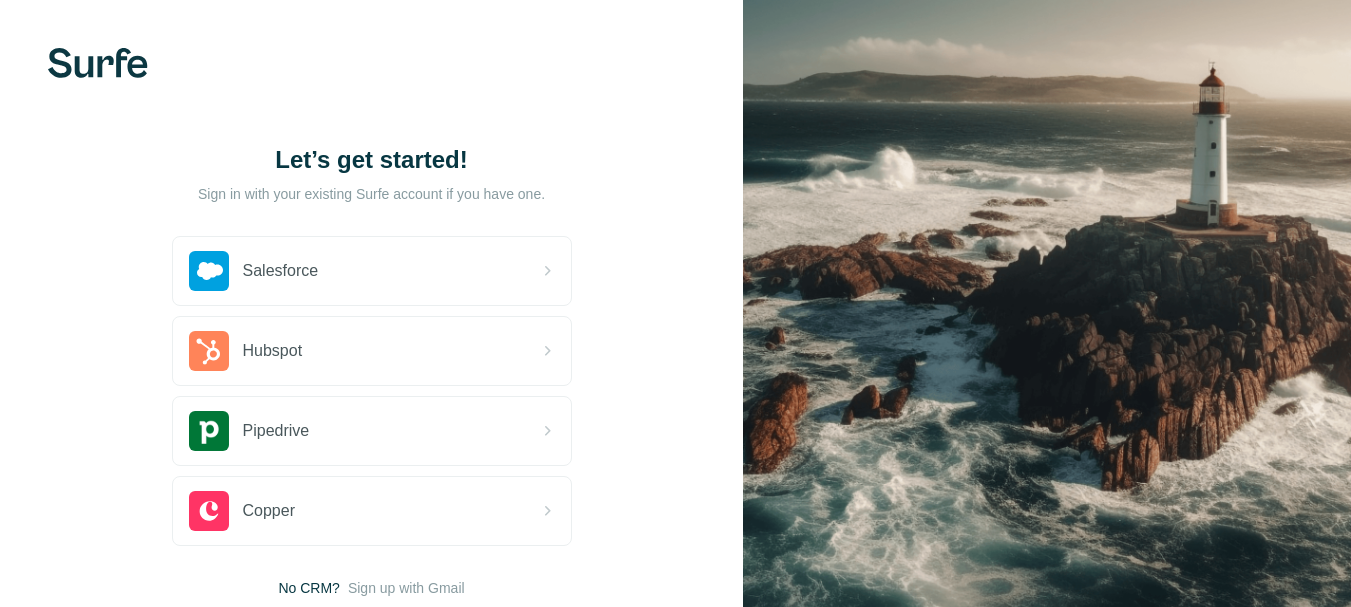 scroll, scrollTop: 135, scrollLeft: 0, axis: vertical 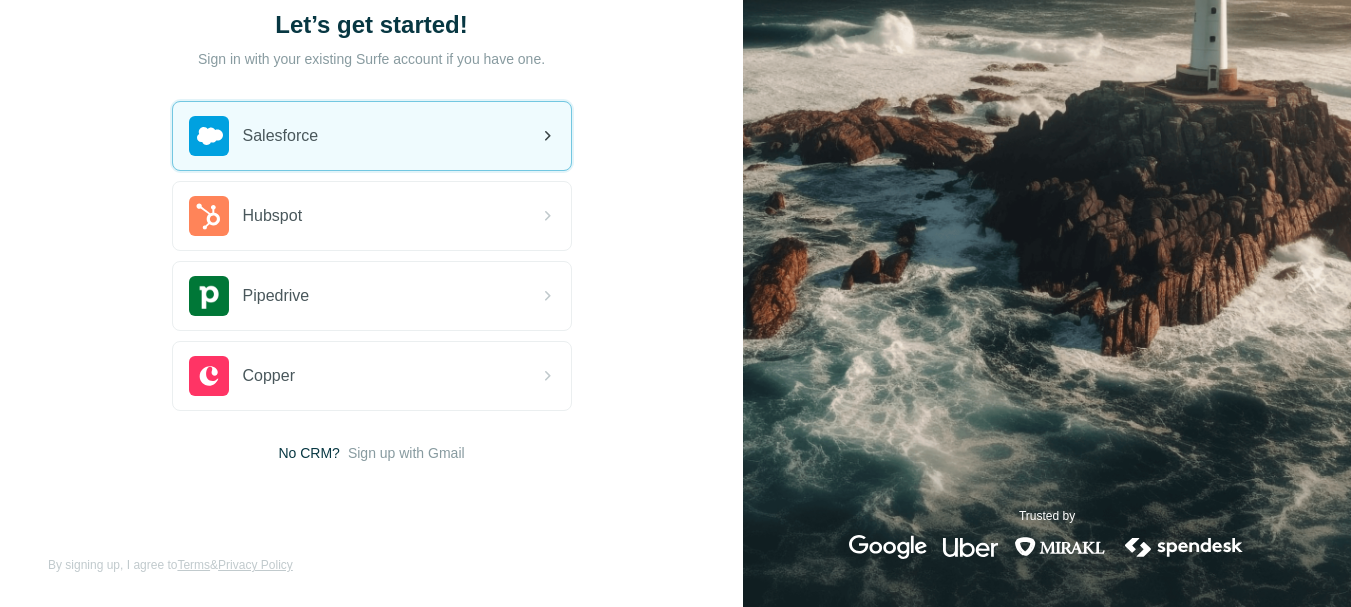 click on "Salesforce" at bounding box center [254, 136] 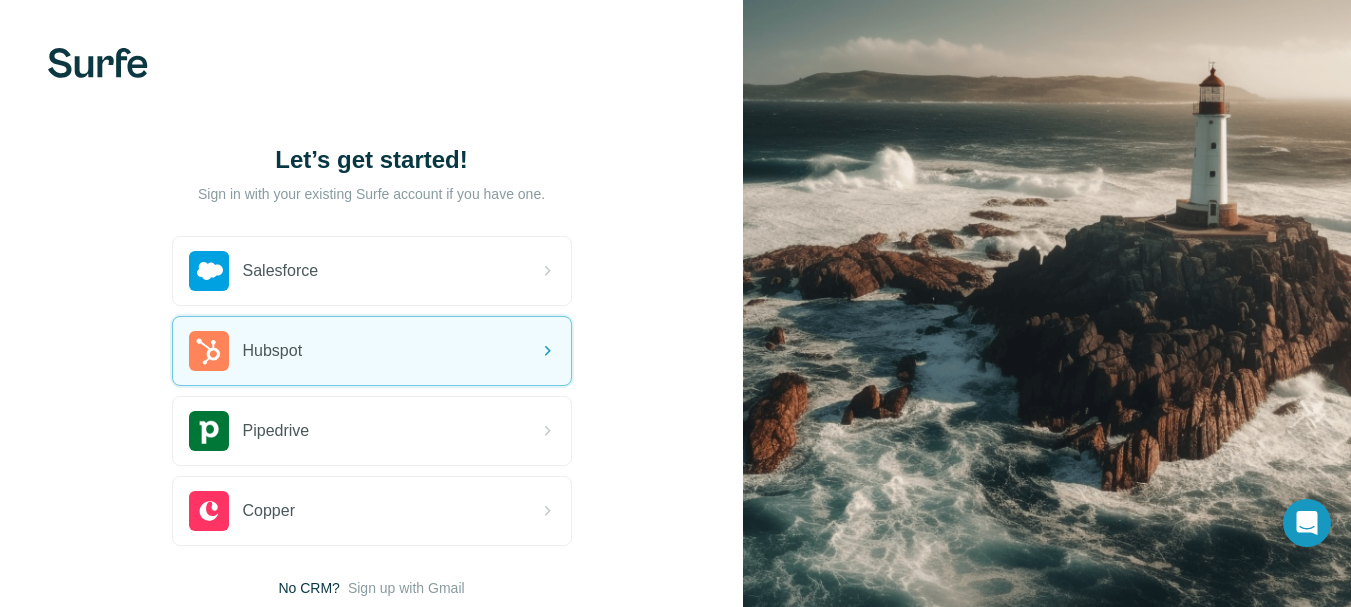 scroll, scrollTop: 135, scrollLeft: 0, axis: vertical 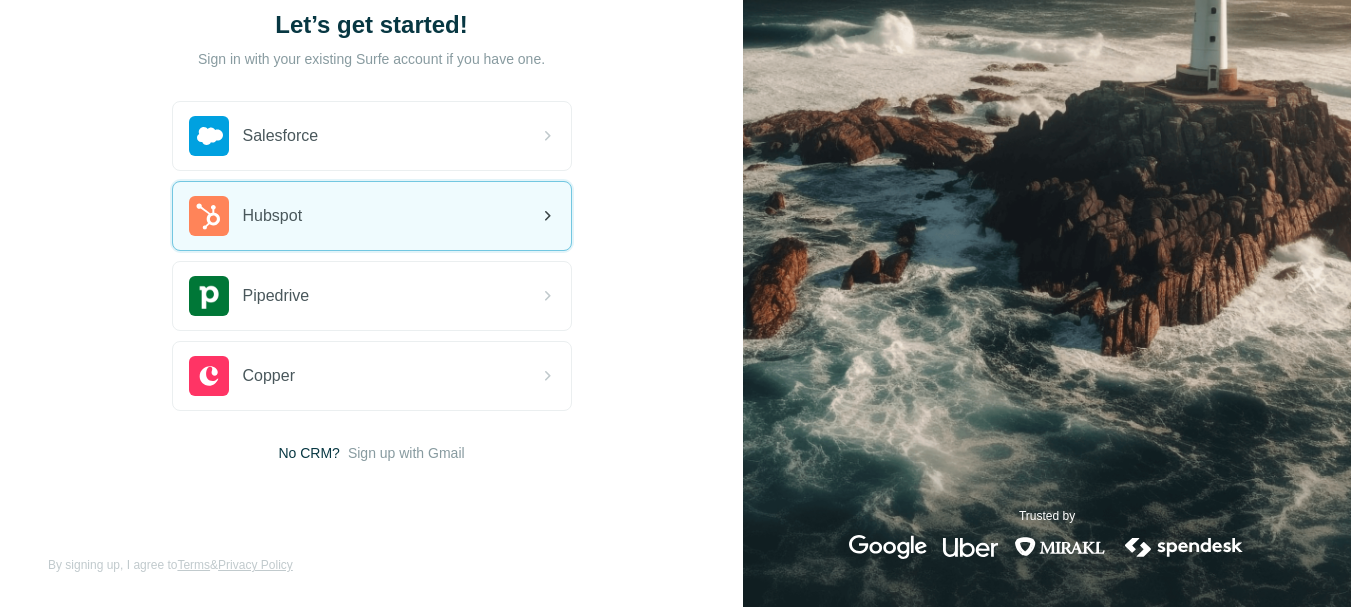 click on "Hubspot" at bounding box center [372, 216] 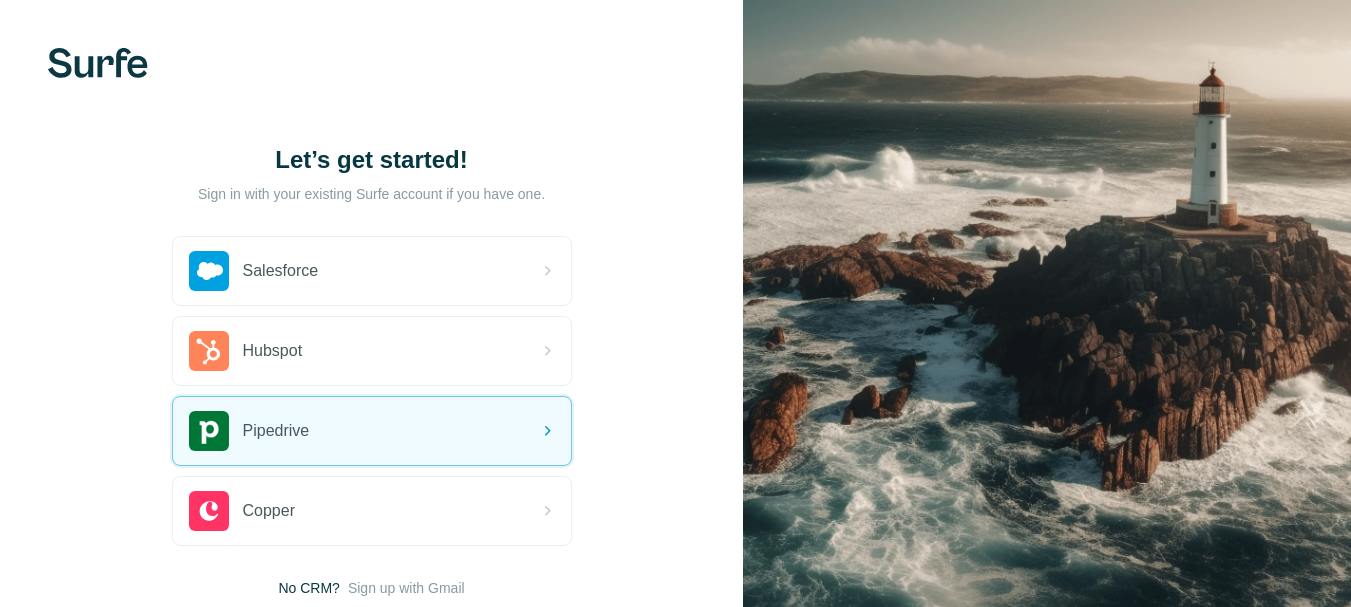 scroll, scrollTop: 135, scrollLeft: 0, axis: vertical 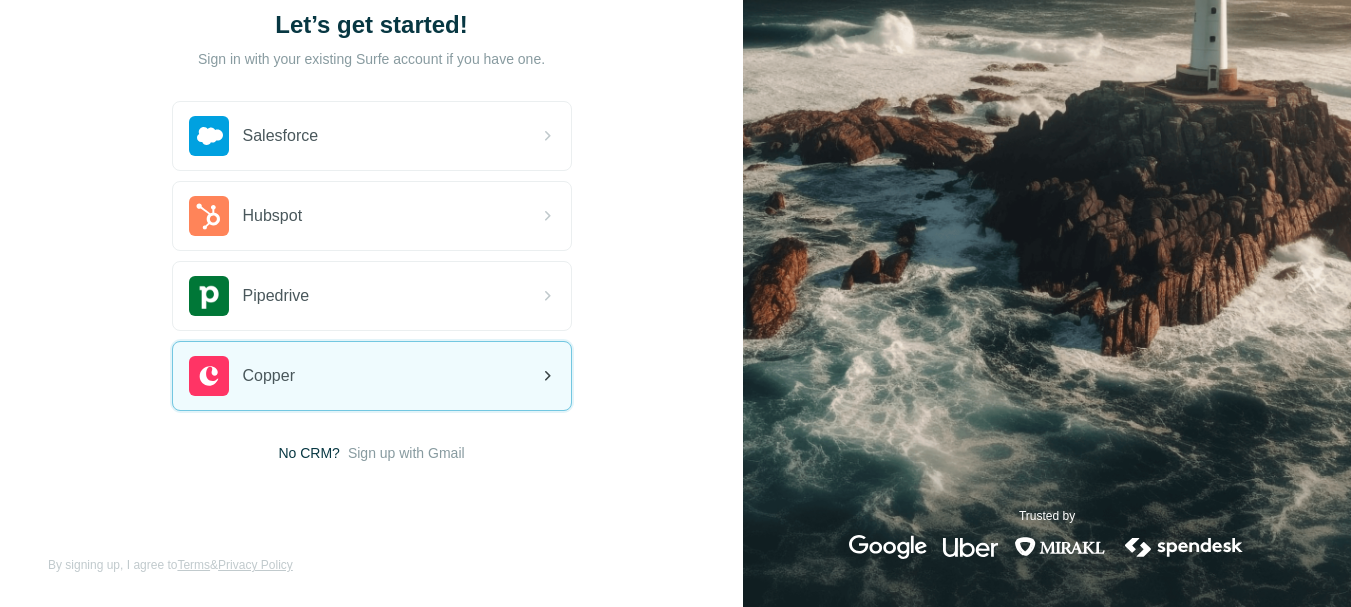click on "Copper" at bounding box center [372, 376] 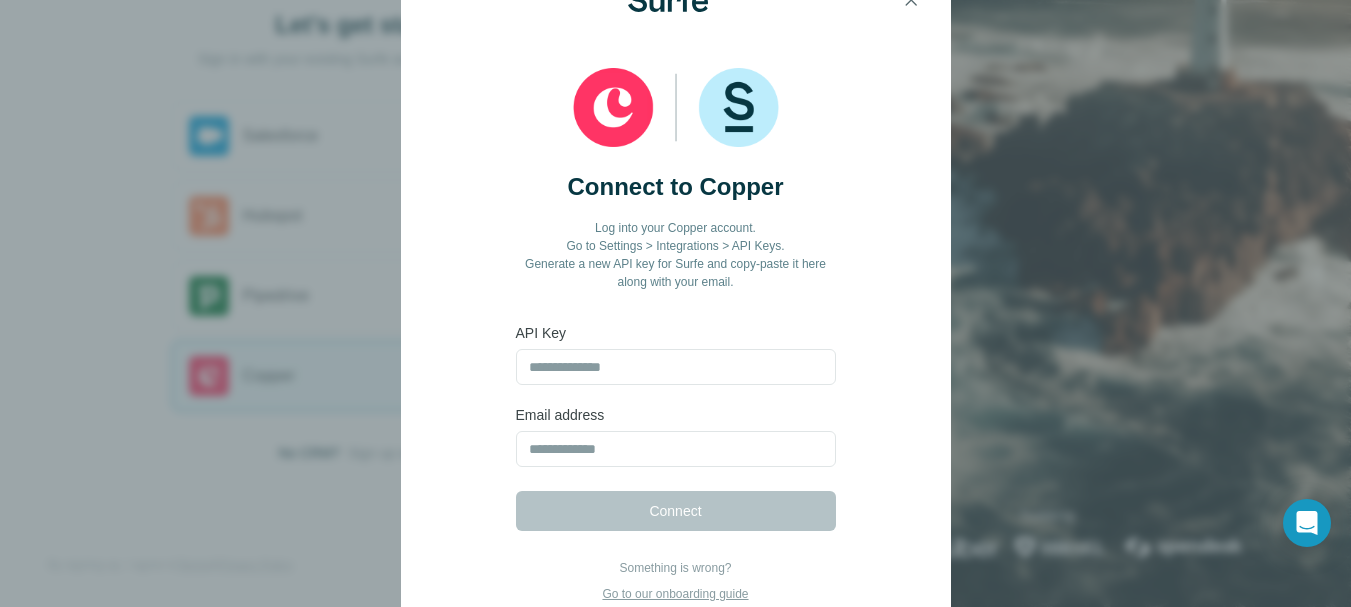 scroll, scrollTop: 35, scrollLeft: 0, axis: vertical 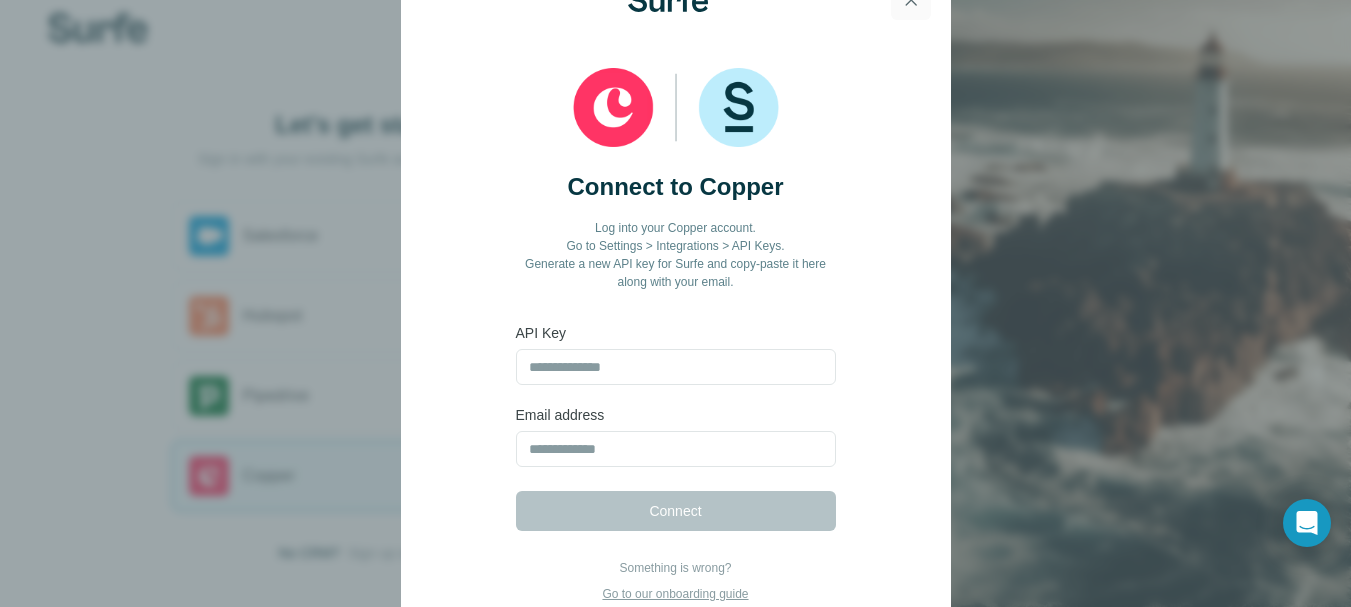 click at bounding box center [911, 0] 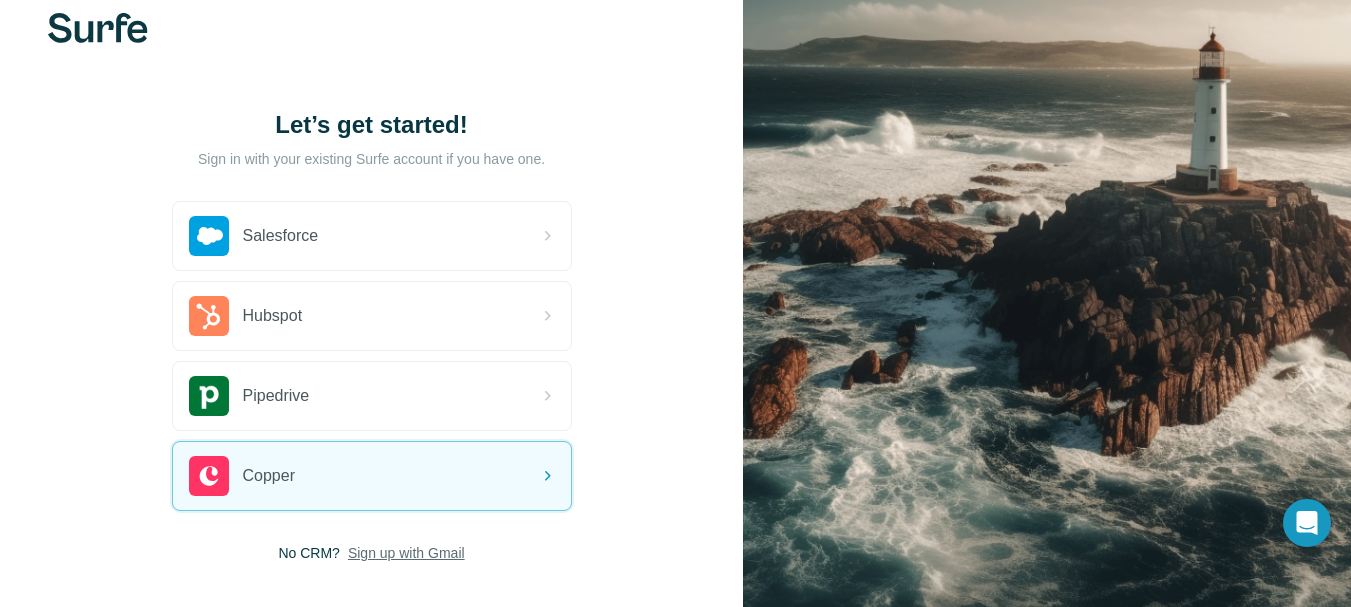 click on "Sign up with Gmail" at bounding box center (406, 553) 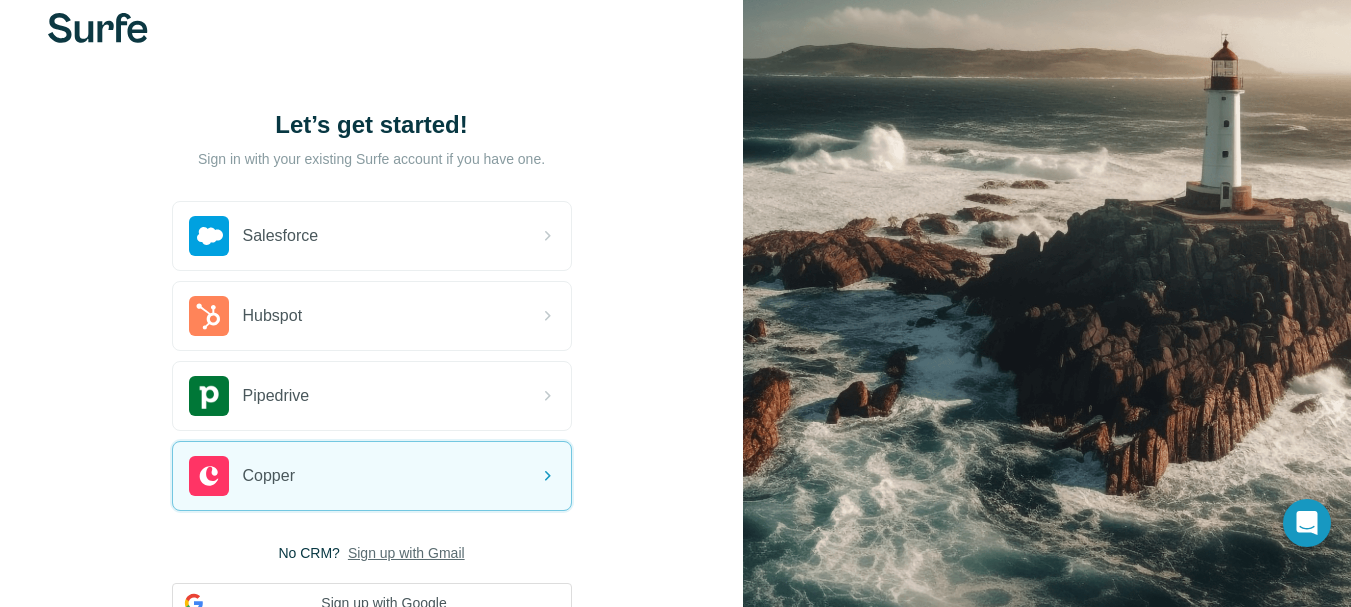 scroll, scrollTop: 195, scrollLeft: 0, axis: vertical 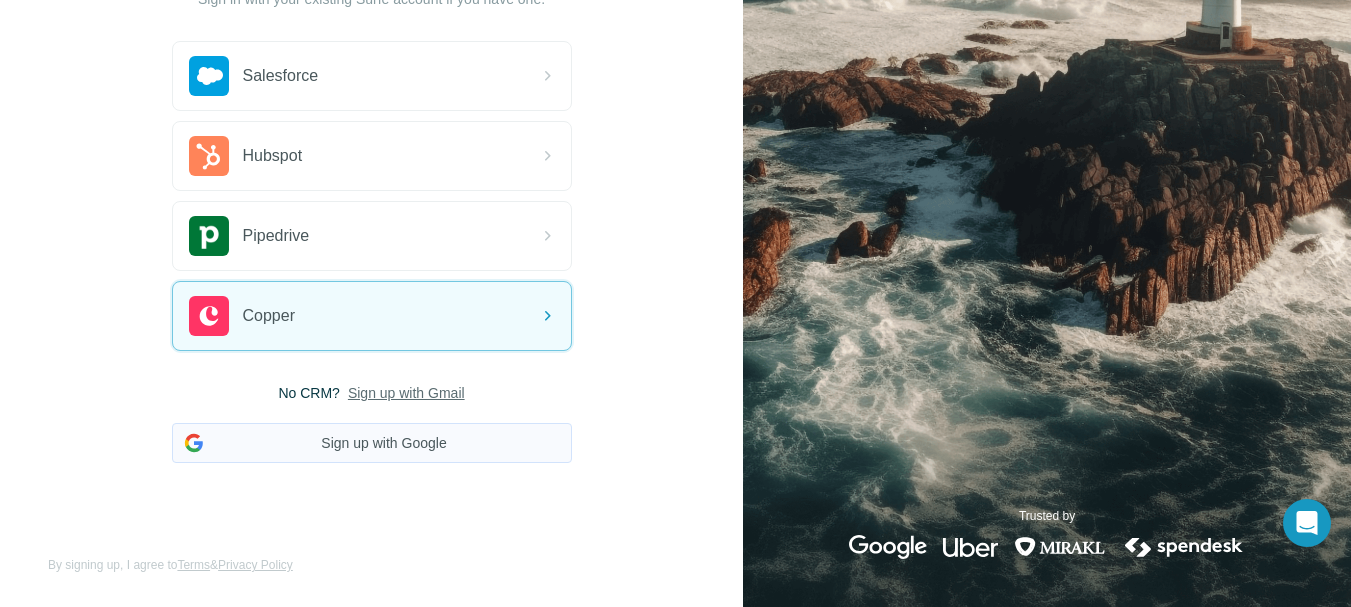 click on "Sign up with Google" at bounding box center [372, 443] 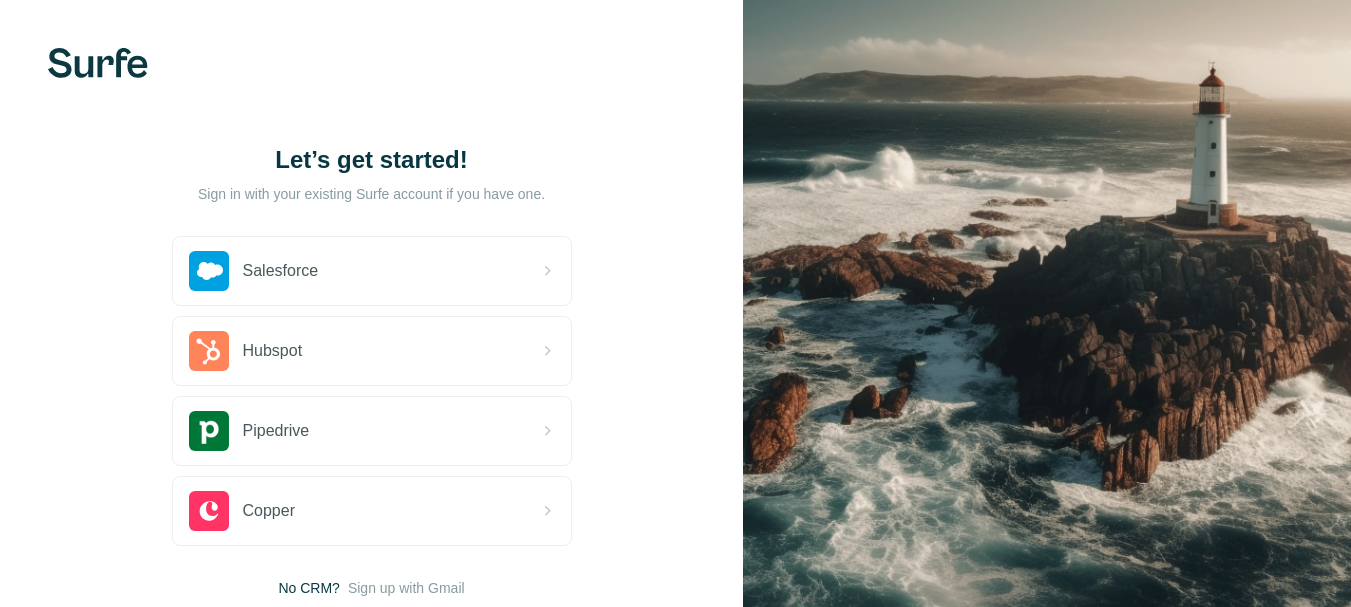 scroll, scrollTop: 0, scrollLeft: 0, axis: both 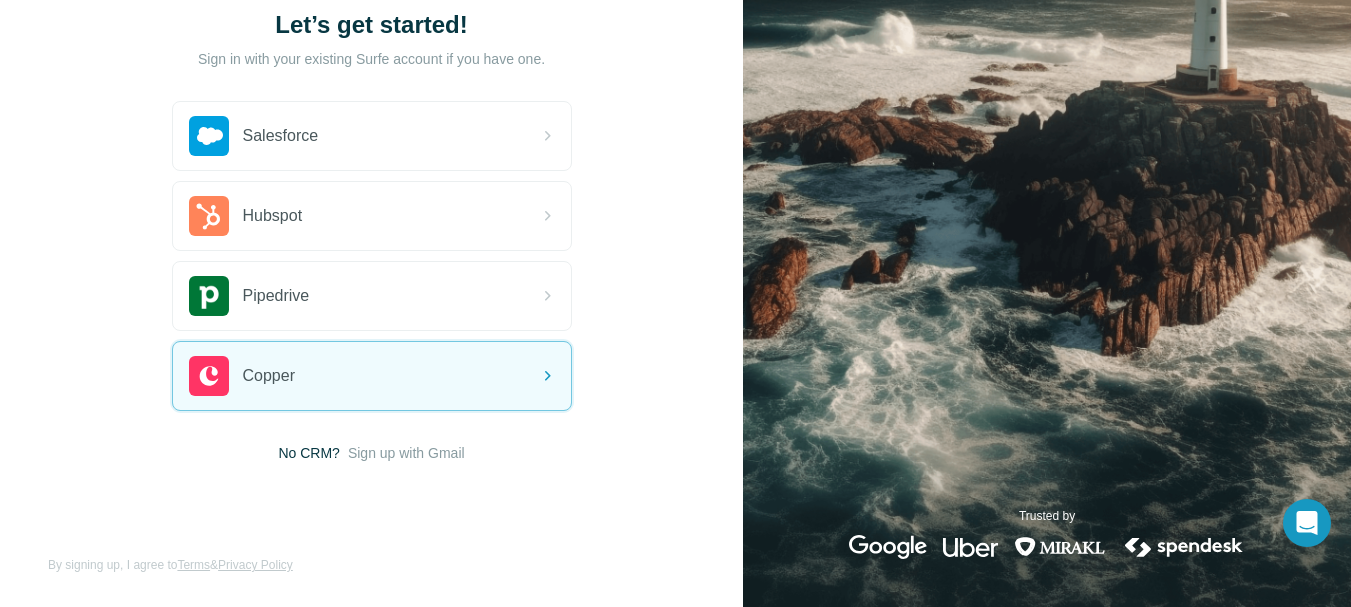 click on "No CRM?" at bounding box center (308, 453) 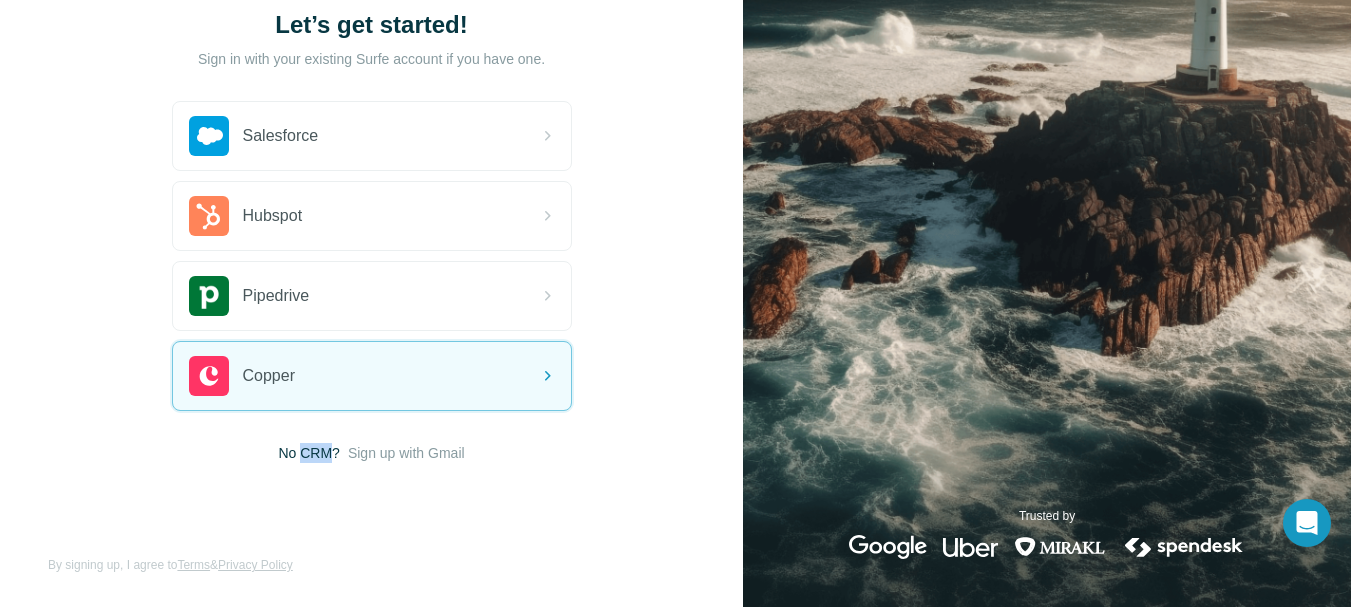 click on "No CRM?" at bounding box center (308, 453) 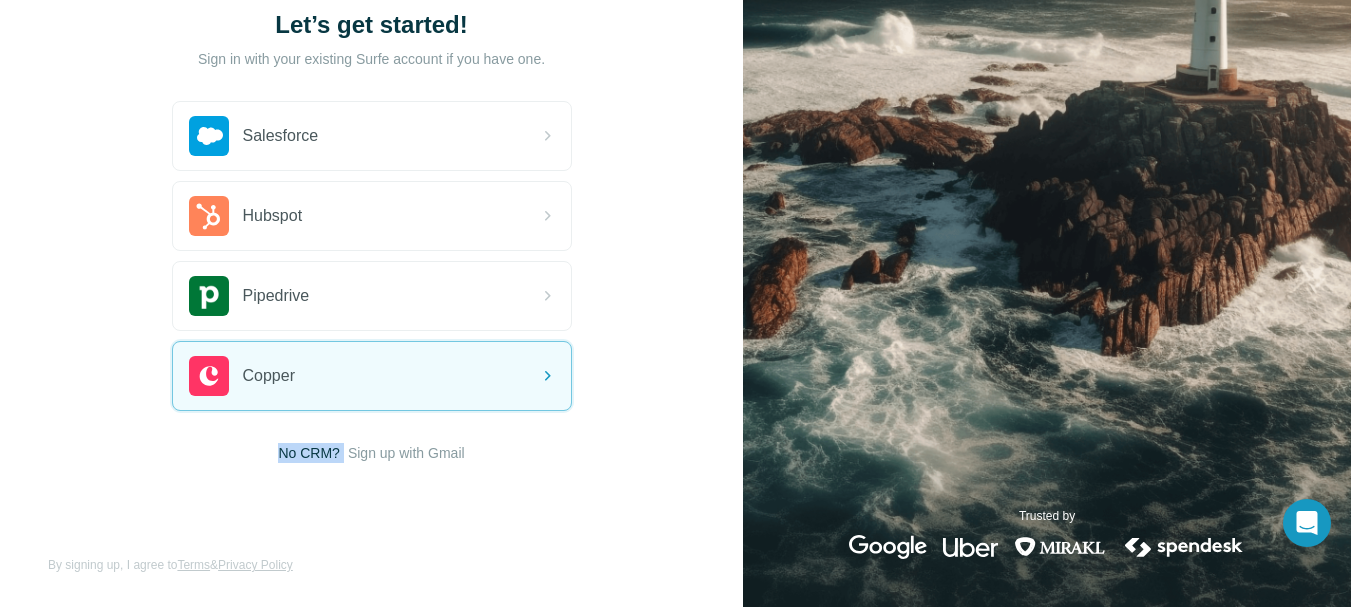 click on "No CRM?" at bounding box center (308, 453) 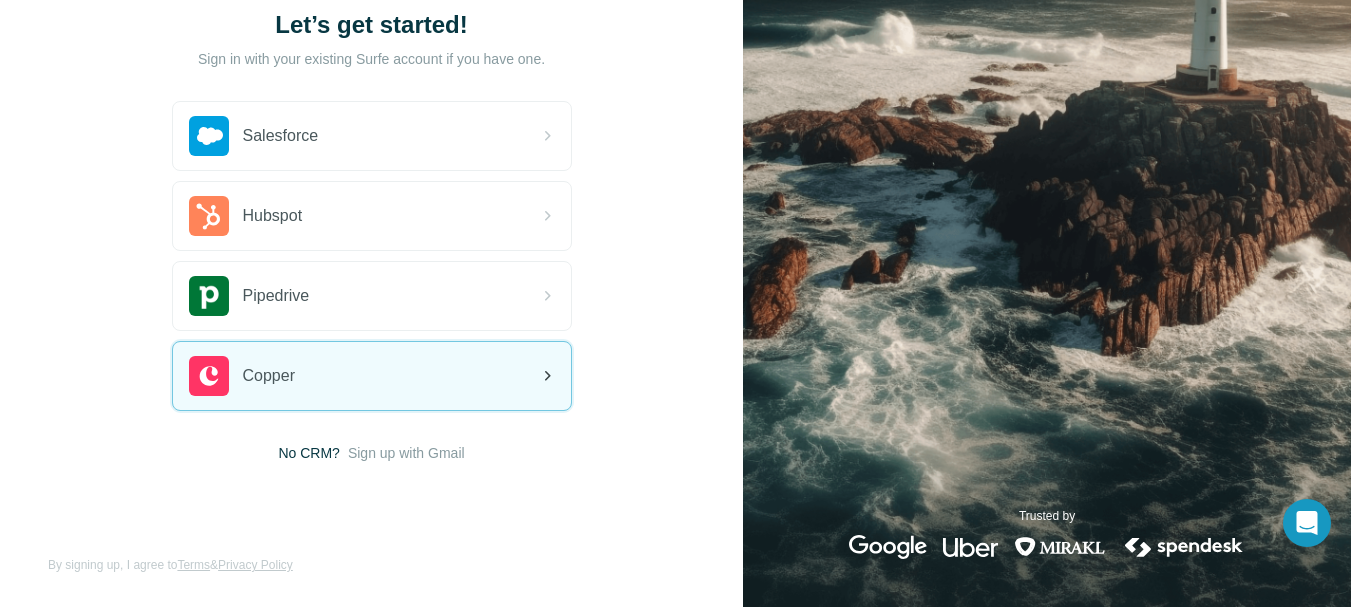 click on "Copper" at bounding box center [372, 376] 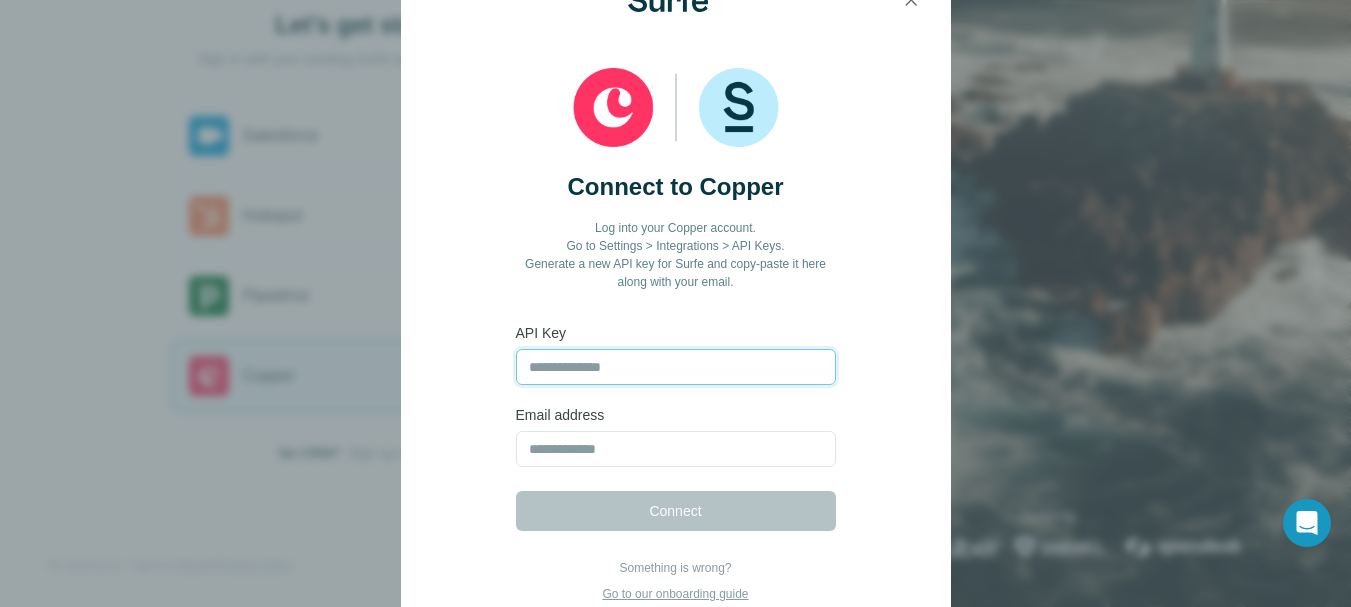 paste on "**********" 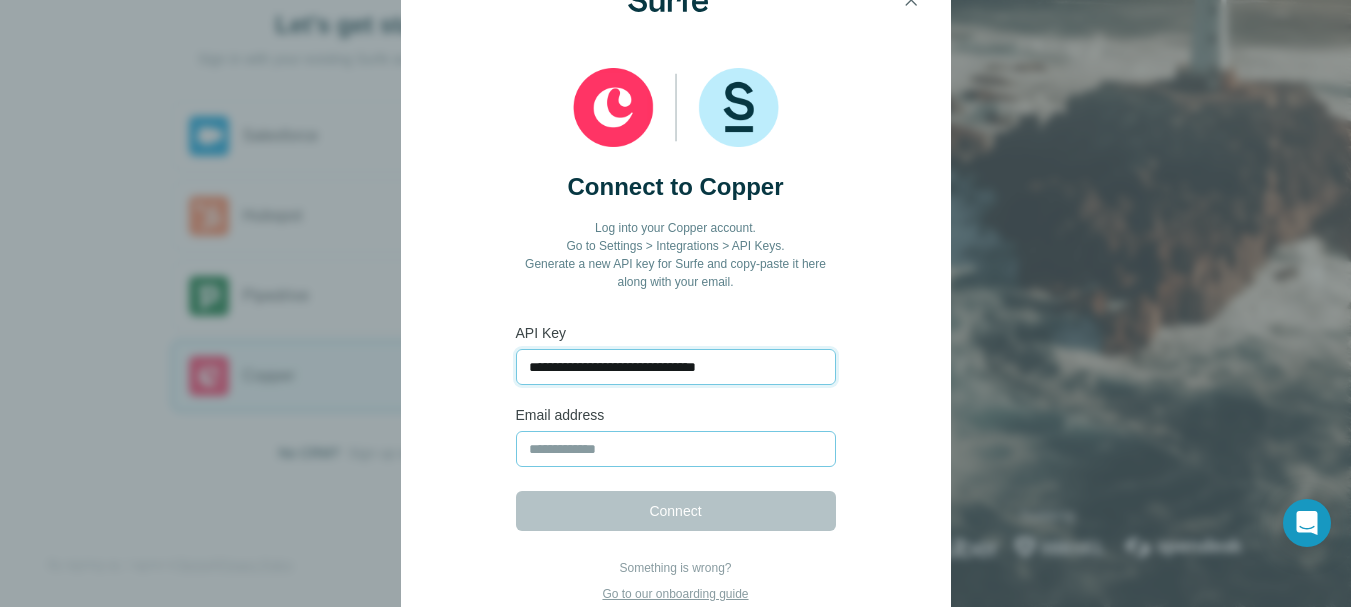type on "**********" 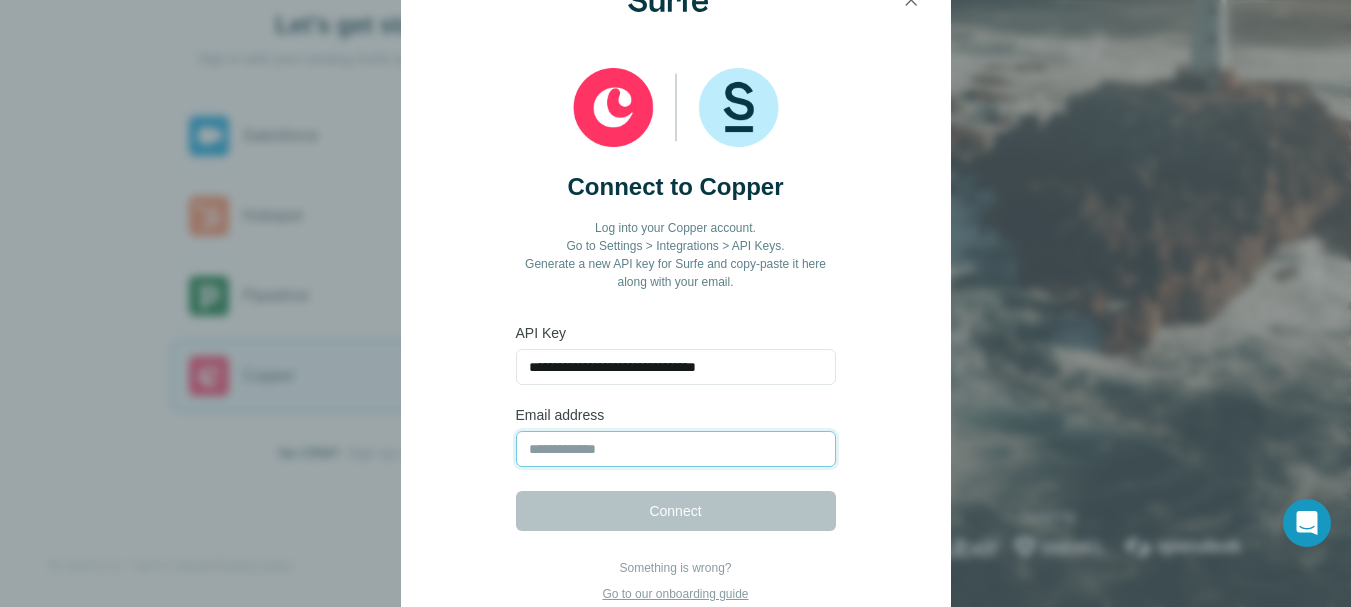 click at bounding box center [676, 449] 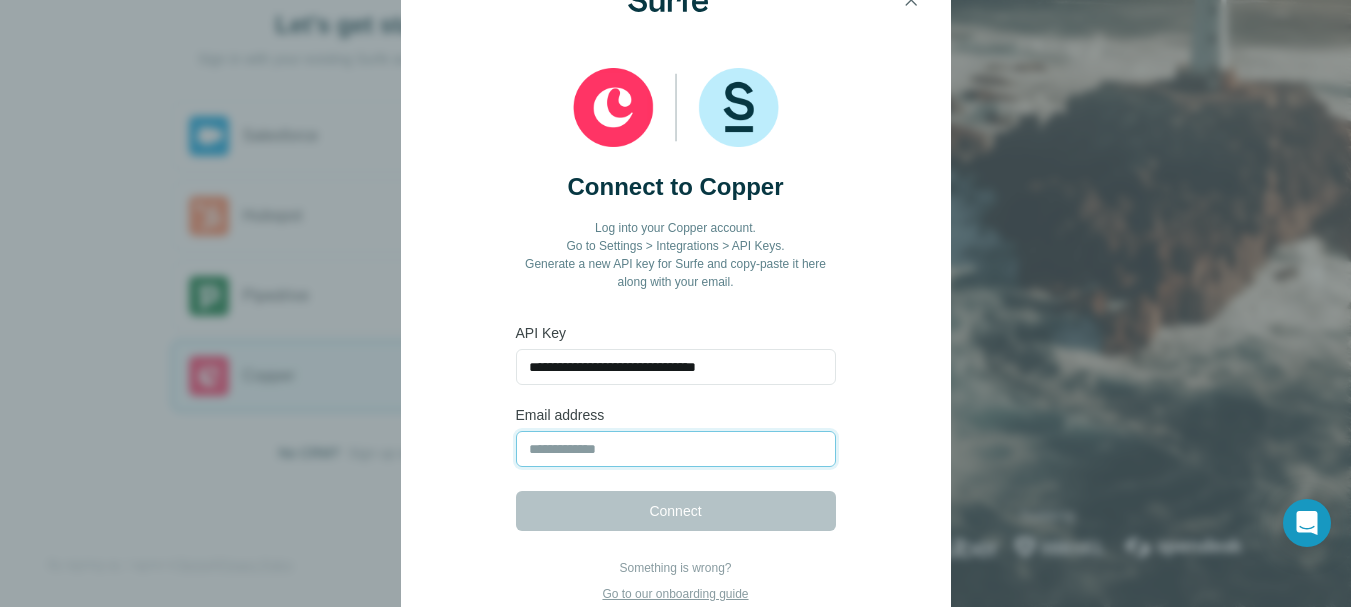 paste on "**********" 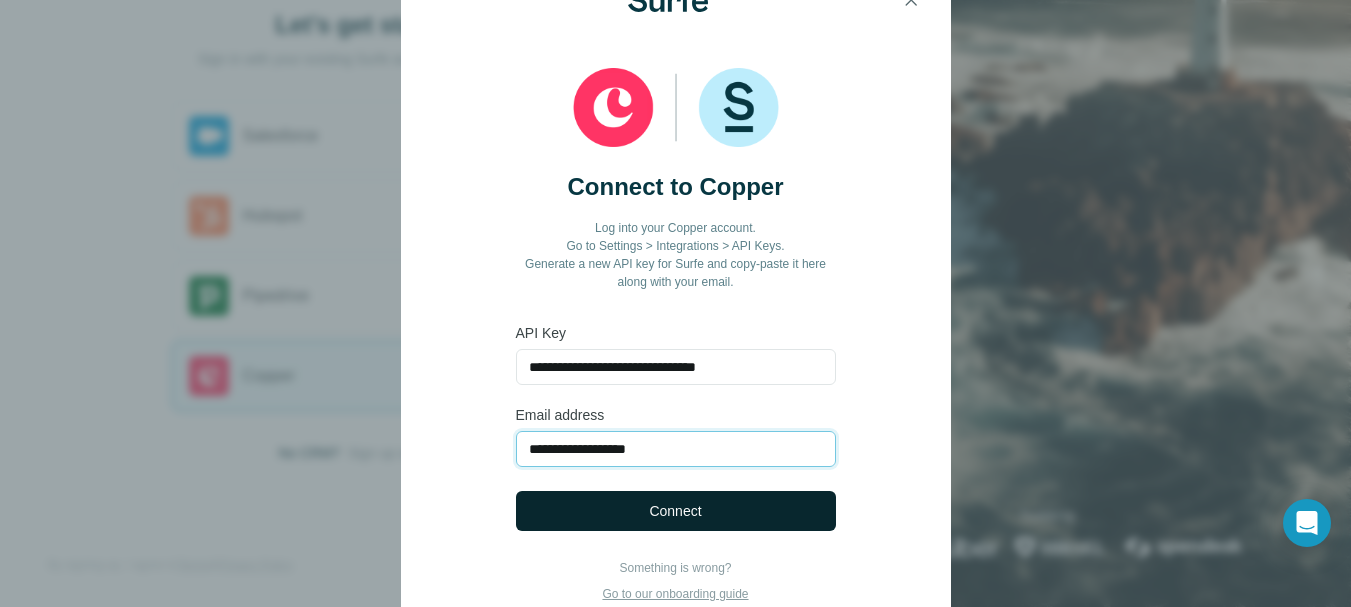 type on "**********" 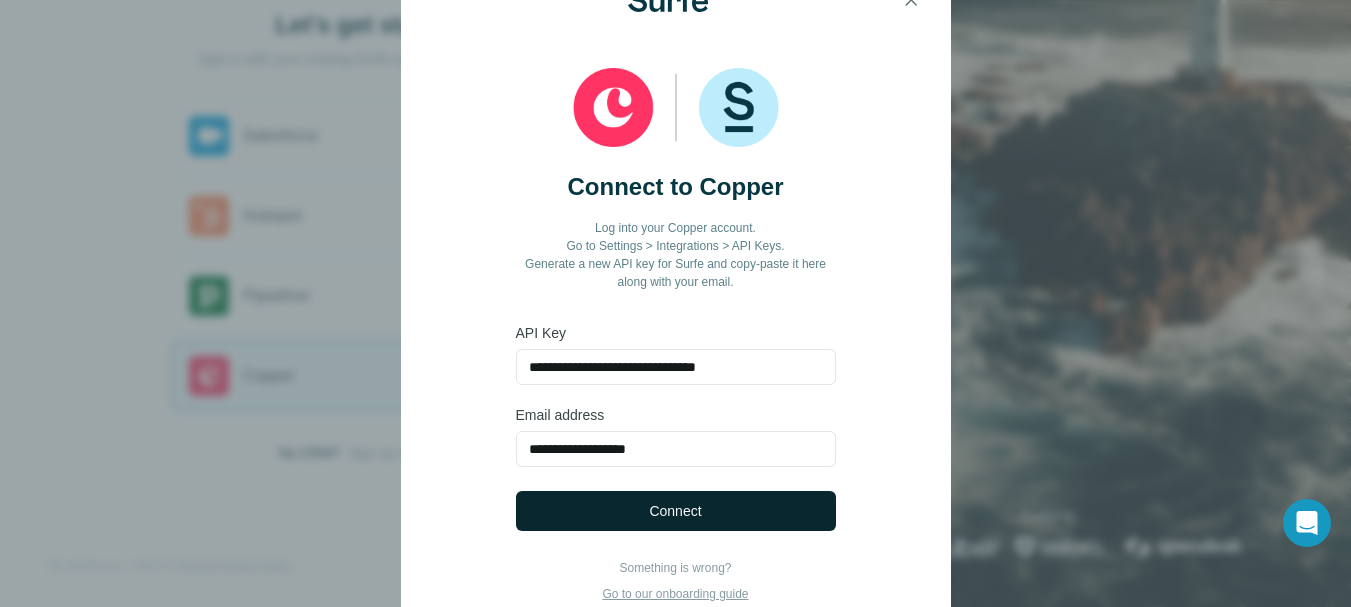 click on "Connect" at bounding box center [676, 511] 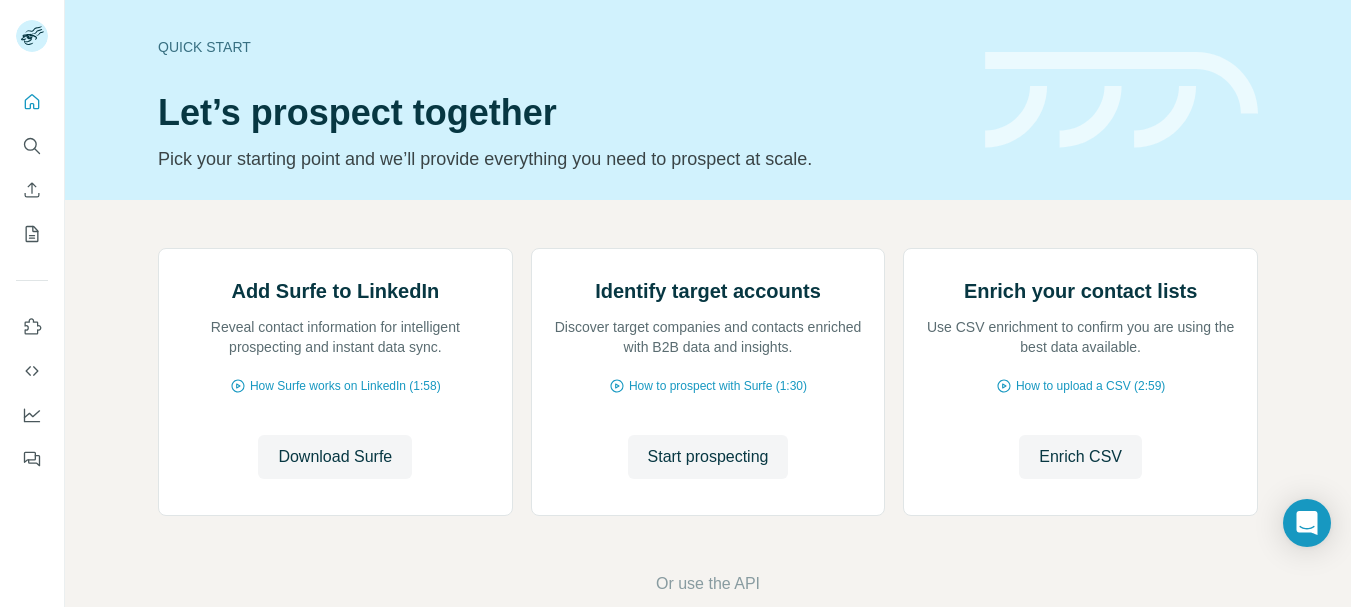 scroll, scrollTop: 0, scrollLeft: 0, axis: both 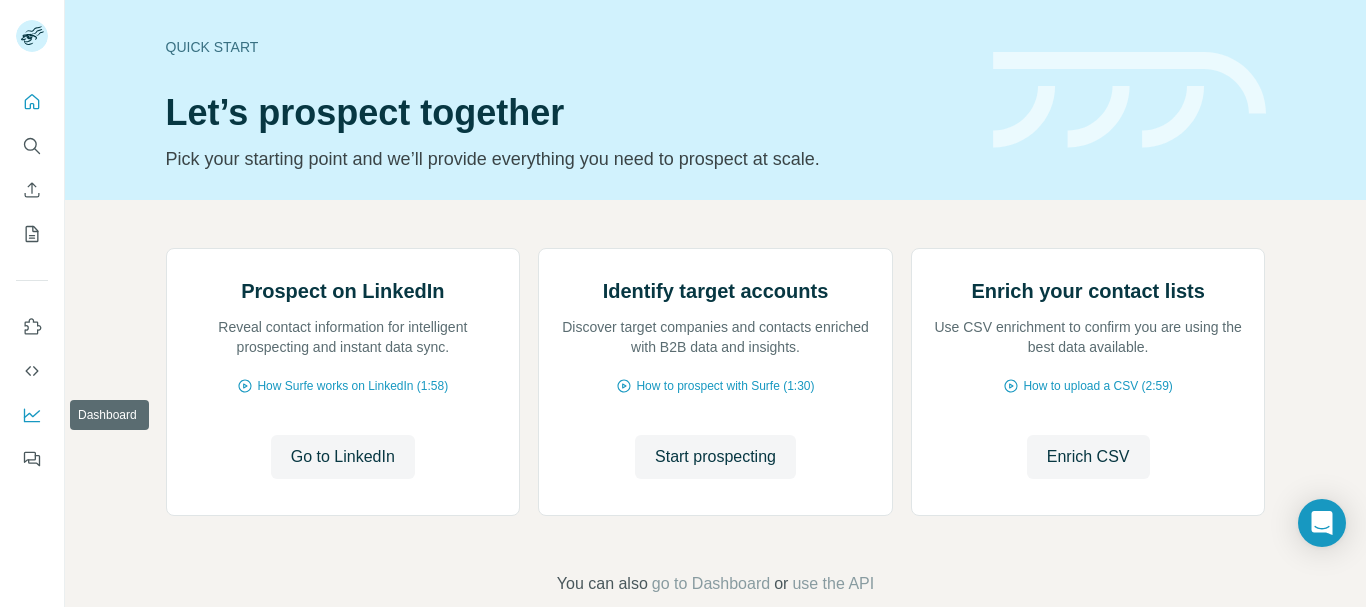 click 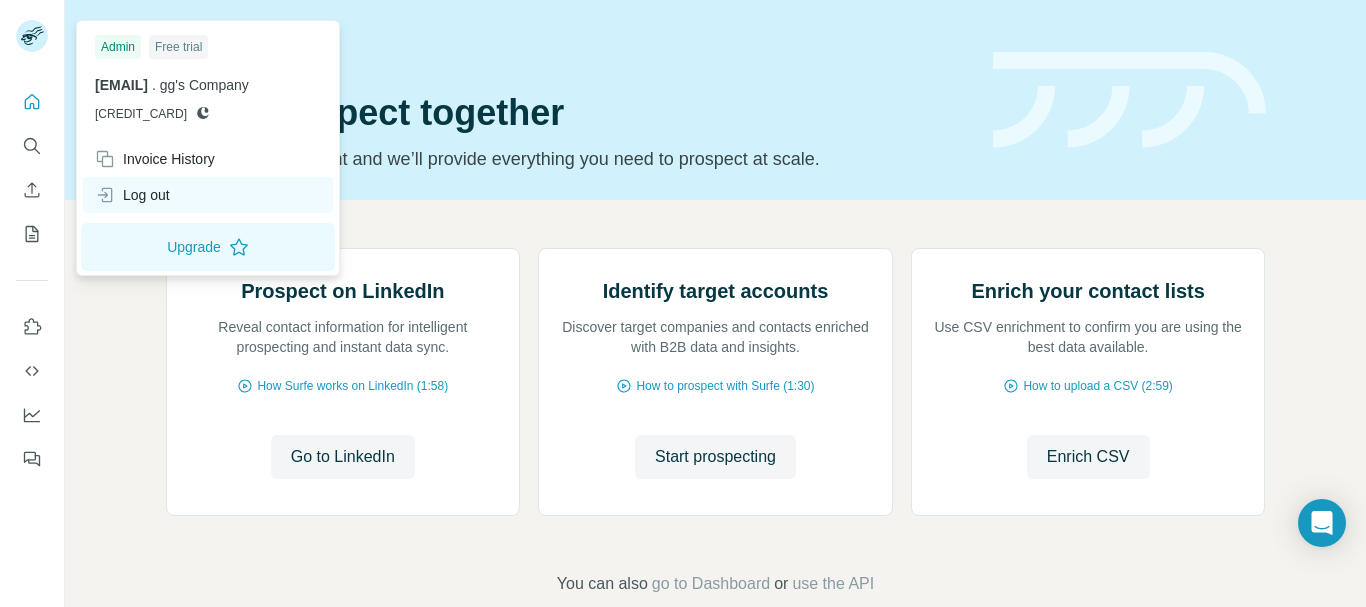 click on "Log out" at bounding box center (132, 195) 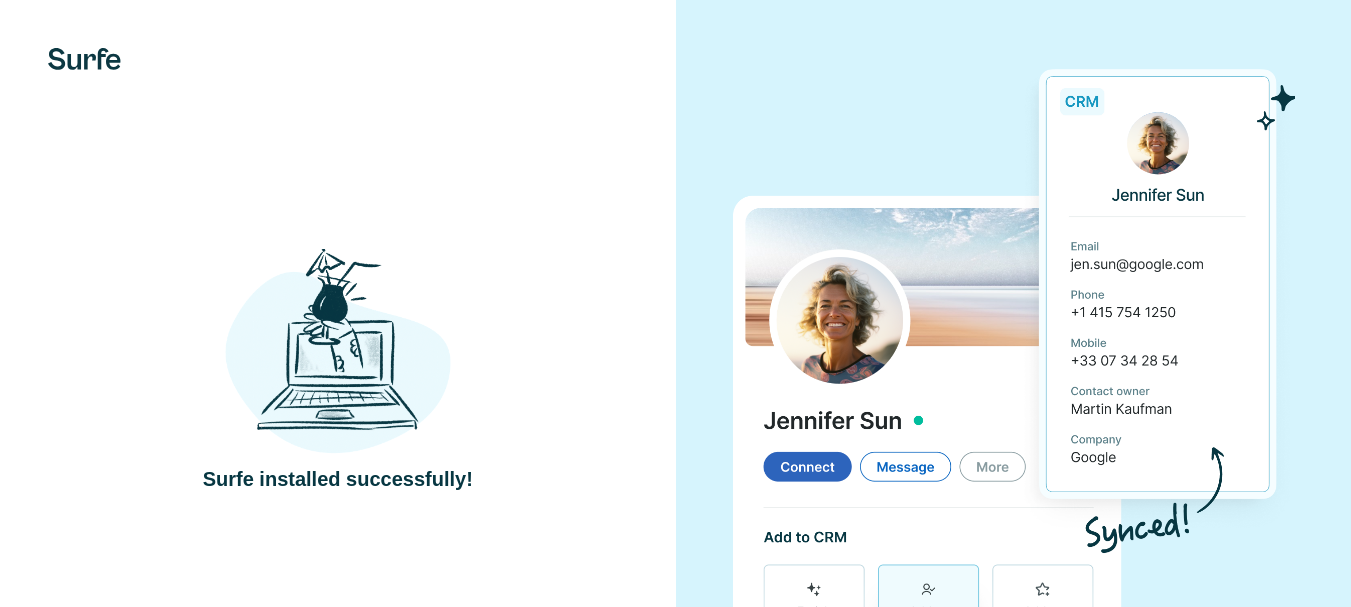 scroll, scrollTop: 0, scrollLeft: 0, axis: both 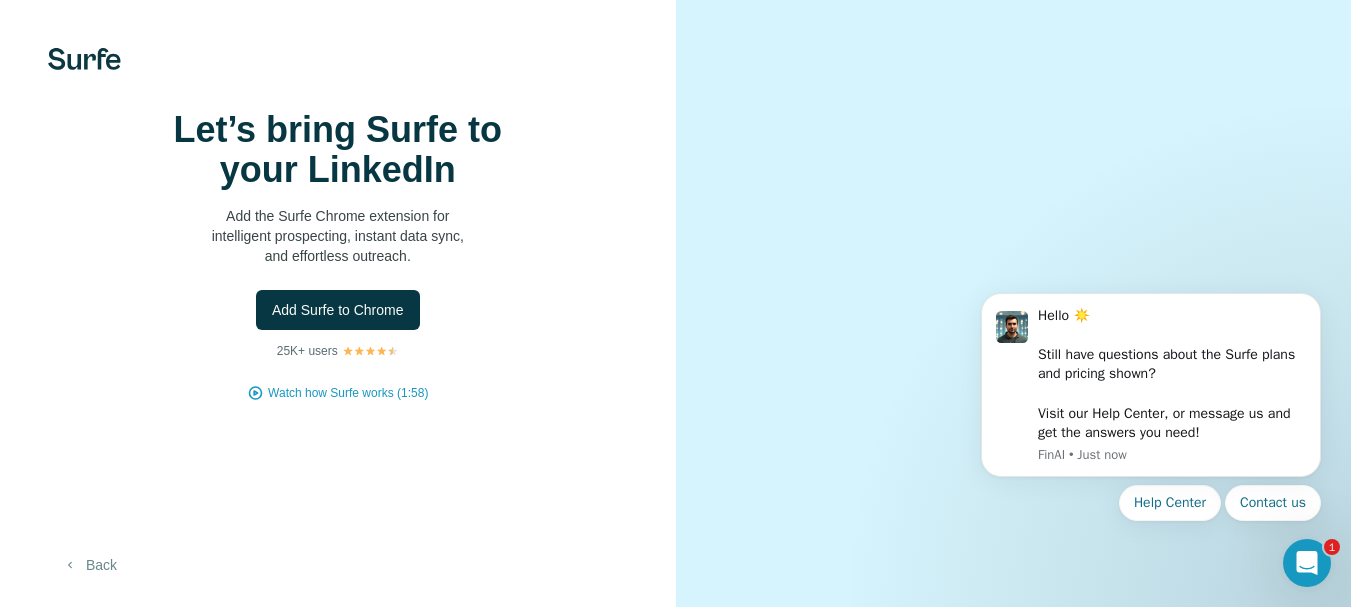 click on "Back" at bounding box center (89, 565) 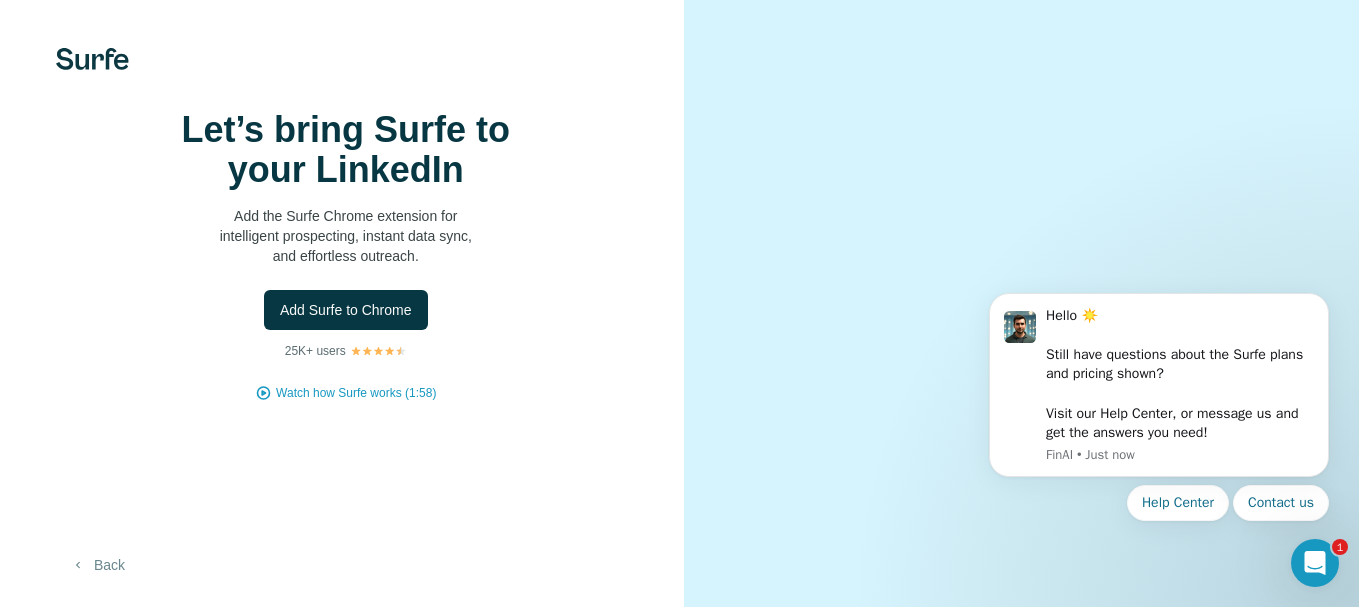 scroll, scrollTop: 0, scrollLeft: 0, axis: both 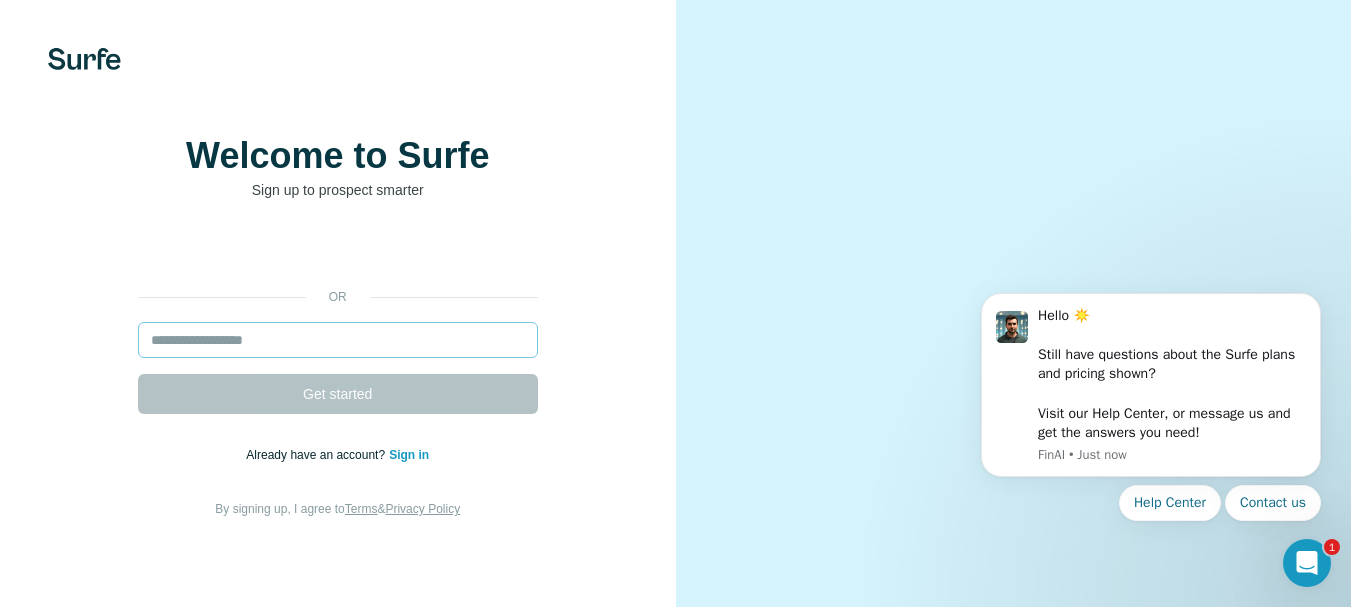 click at bounding box center [338, 340] 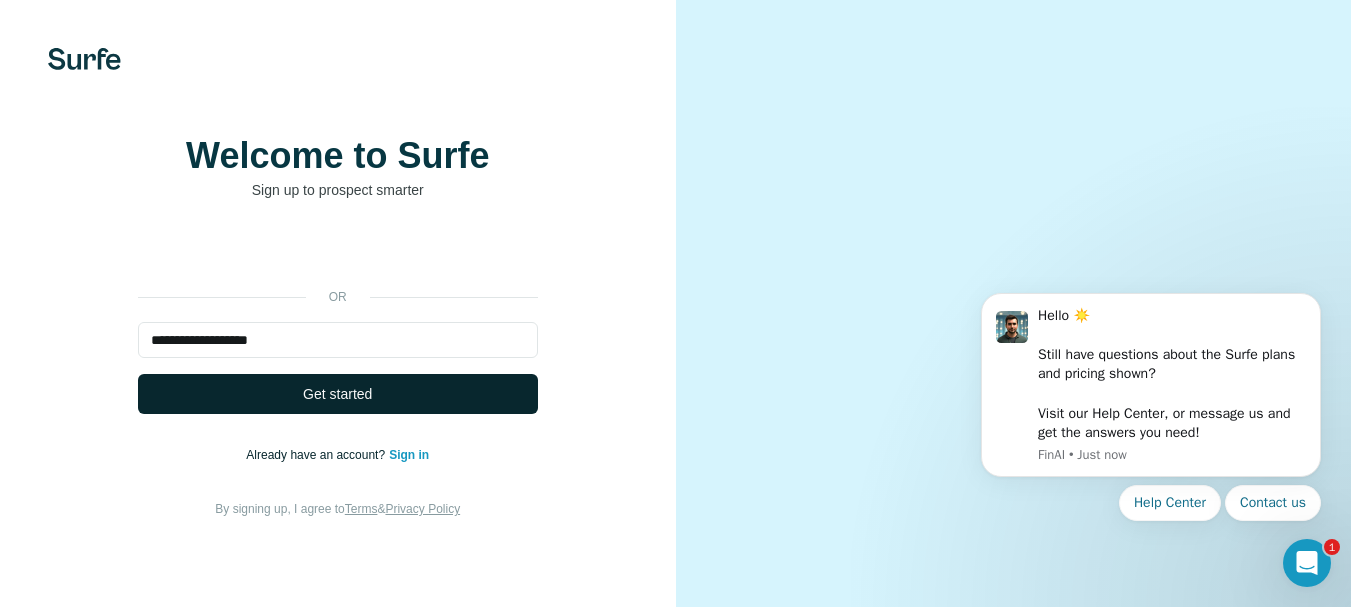 type on "**********" 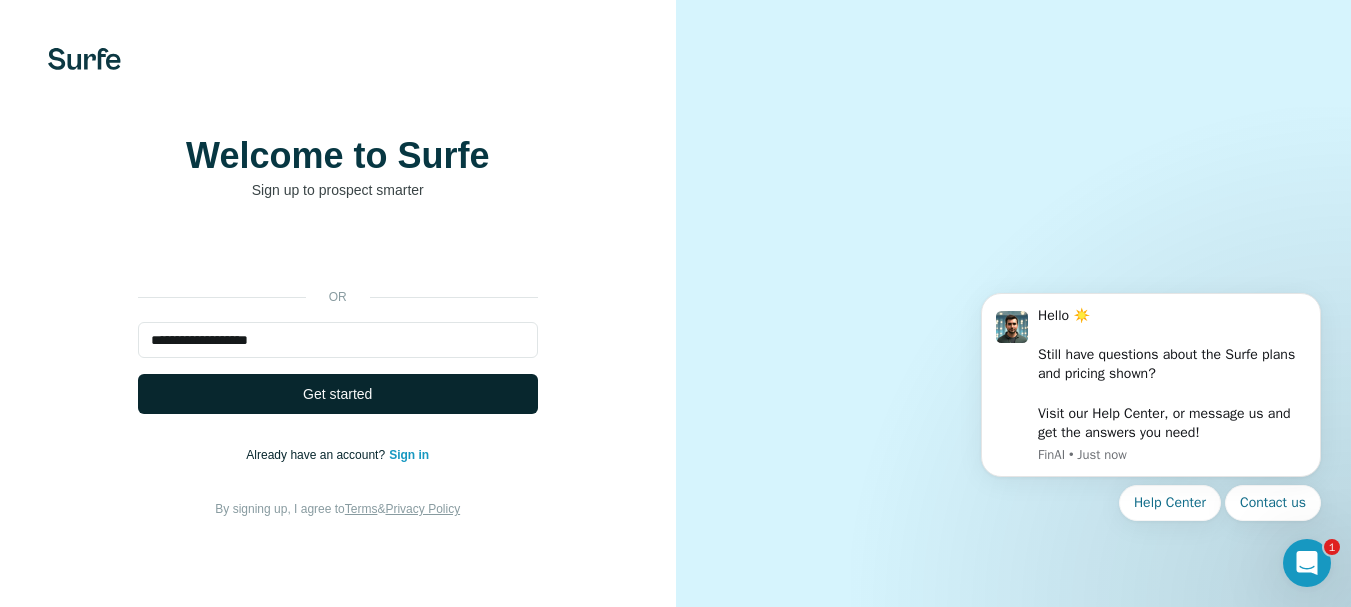 click on "Get started" at bounding box center (338, 394) 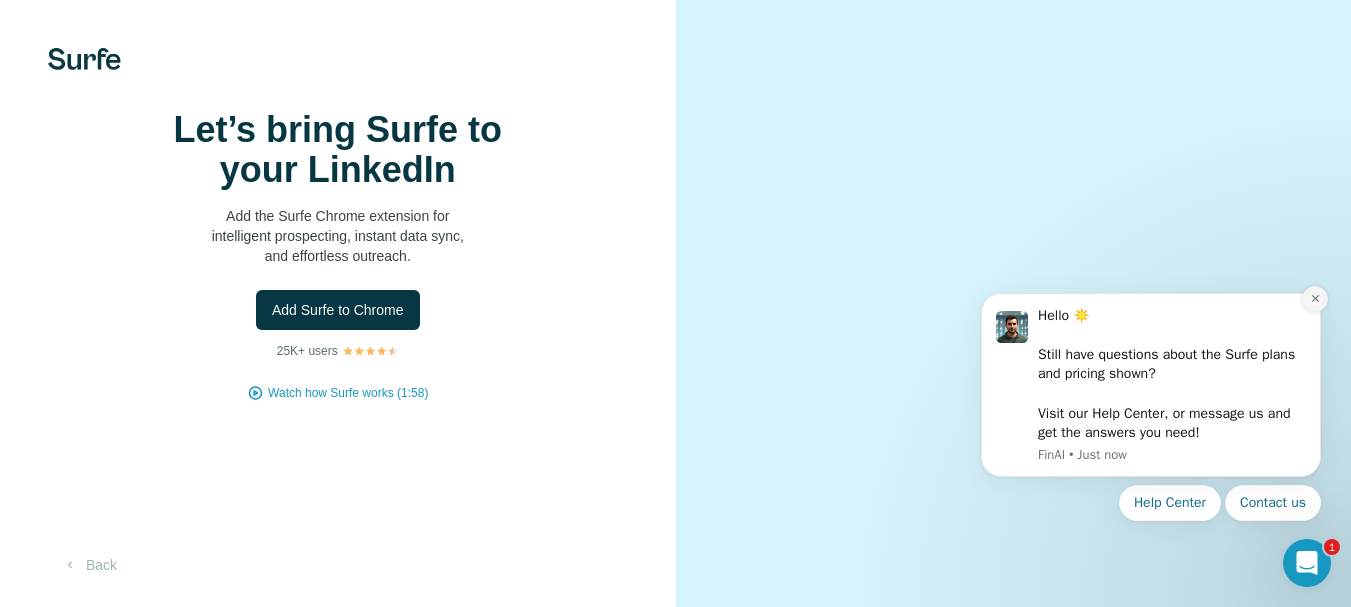 click 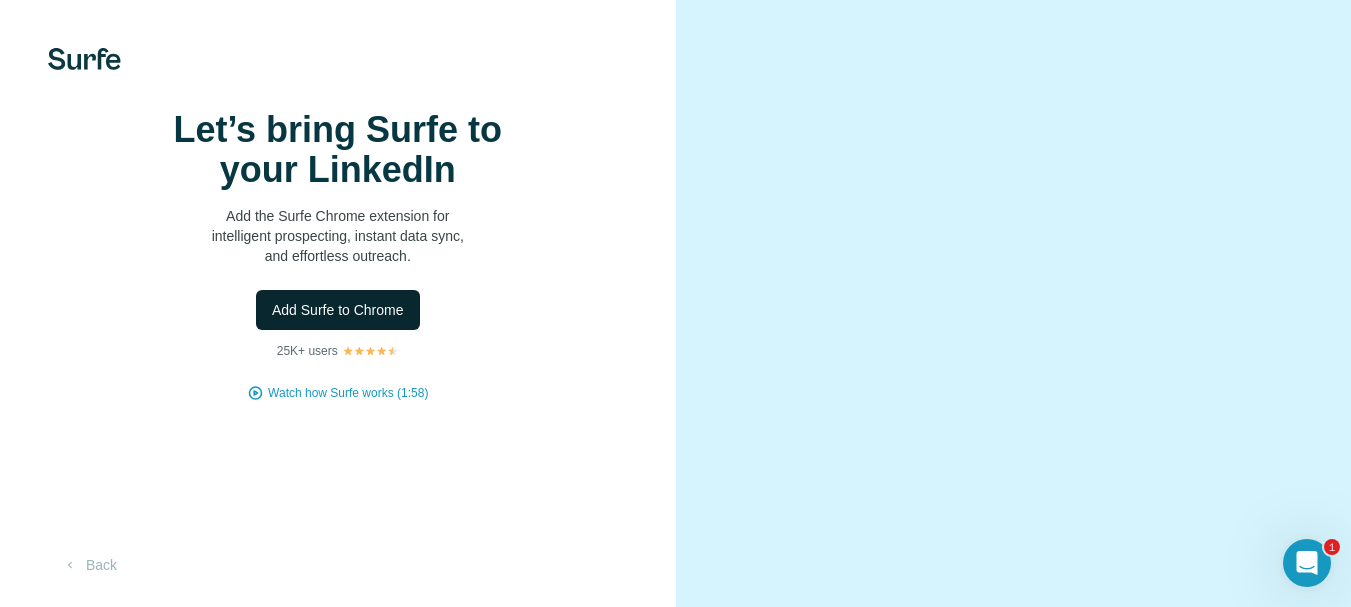 click on "Add Surfe to Chrome" at bounding box center [338, 310] 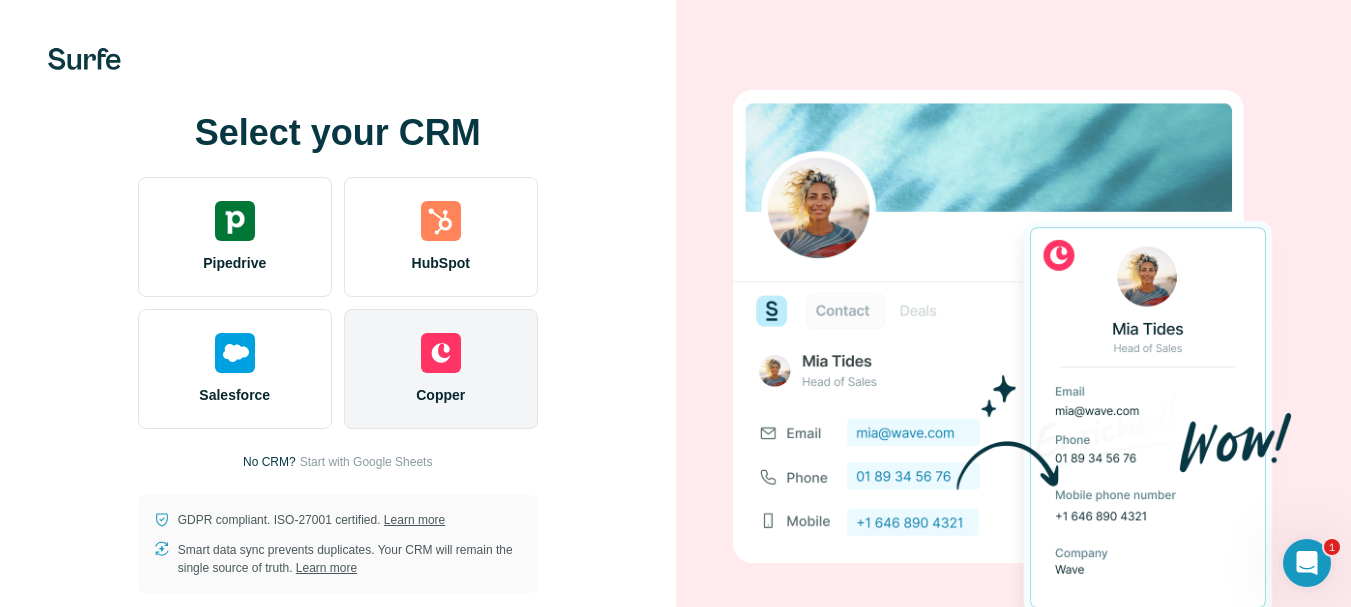 click on "Copper" at bounding box center (441, 369) 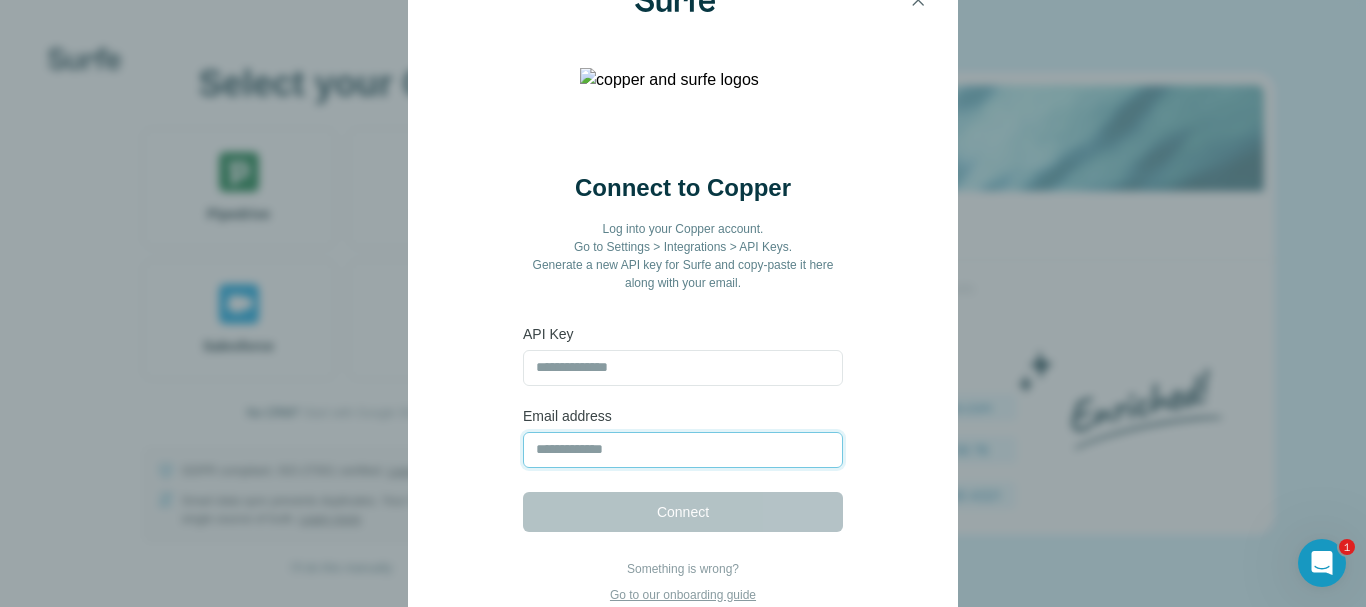 click at bounding box center (683, 450) 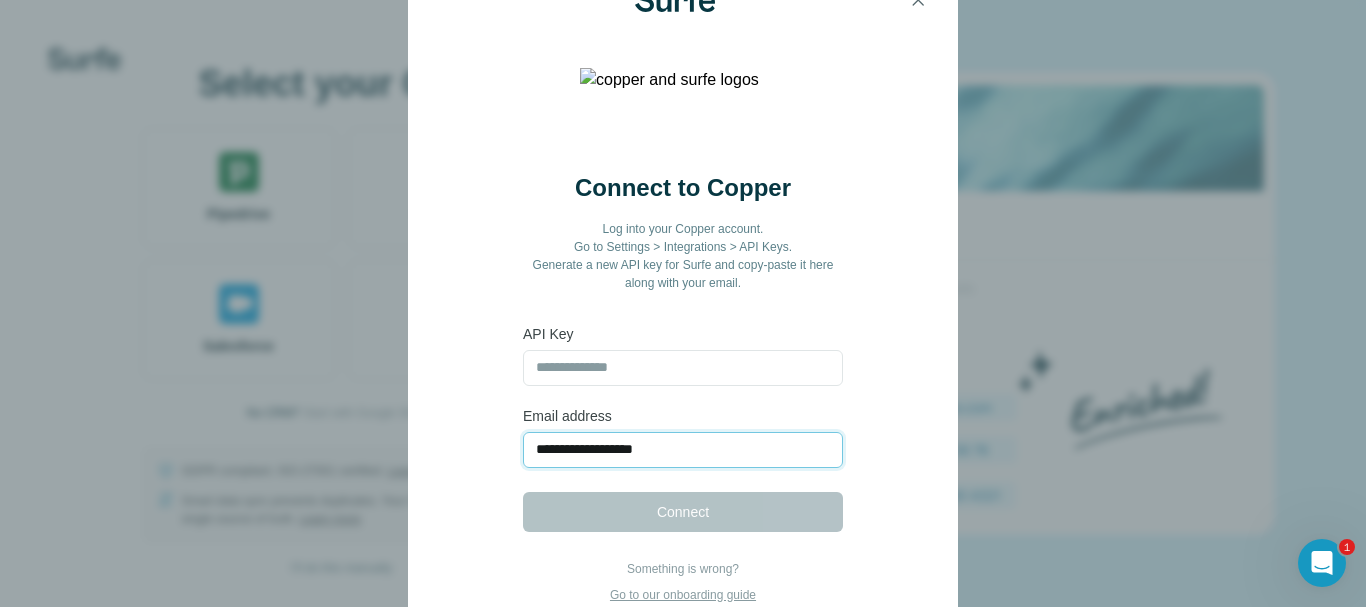 type on "**********" 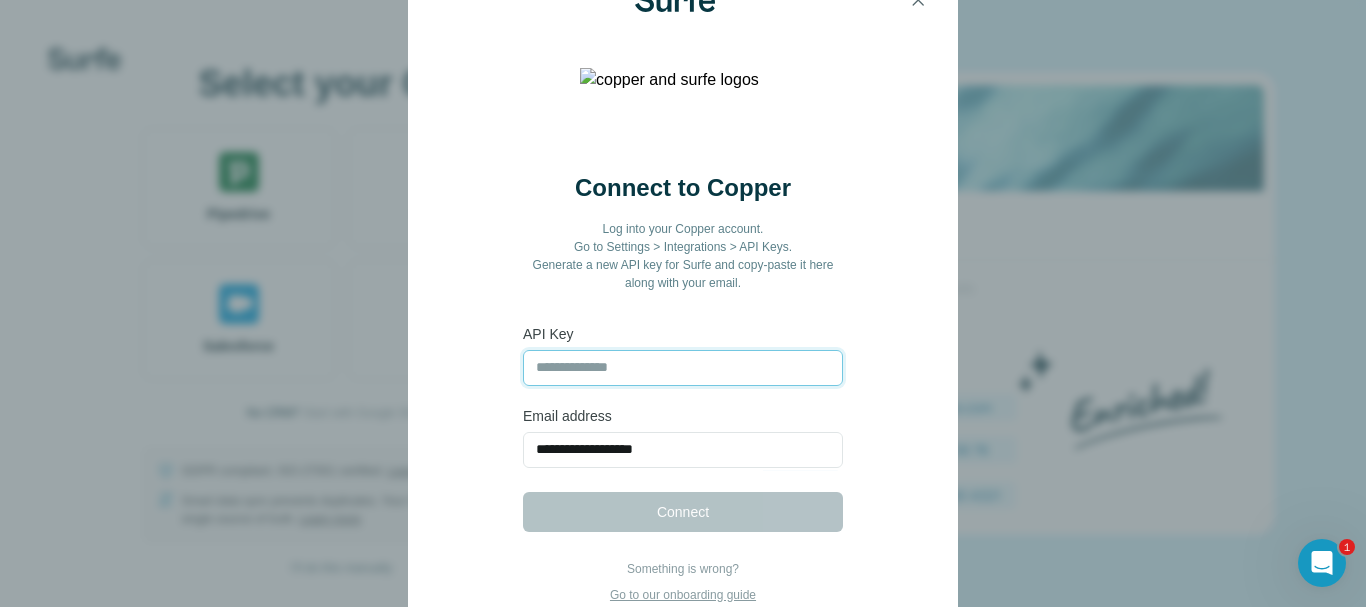 click at bounding box center [683, 368] 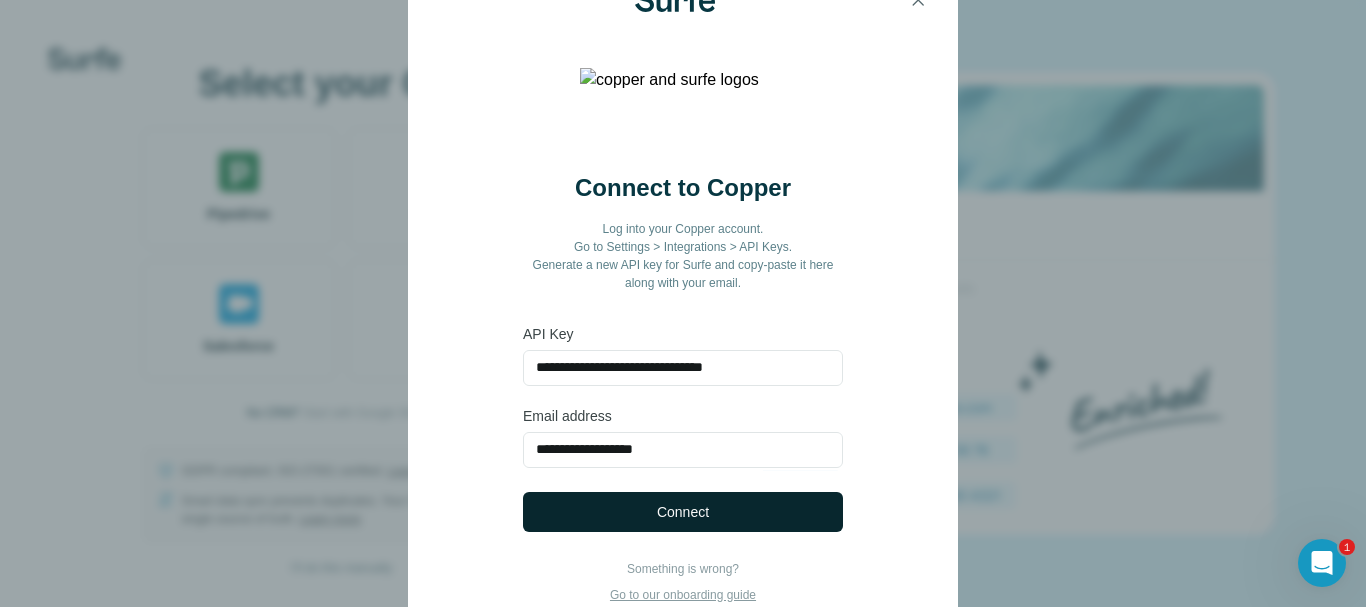 click on "Connect" at bounding box center (683, 512) 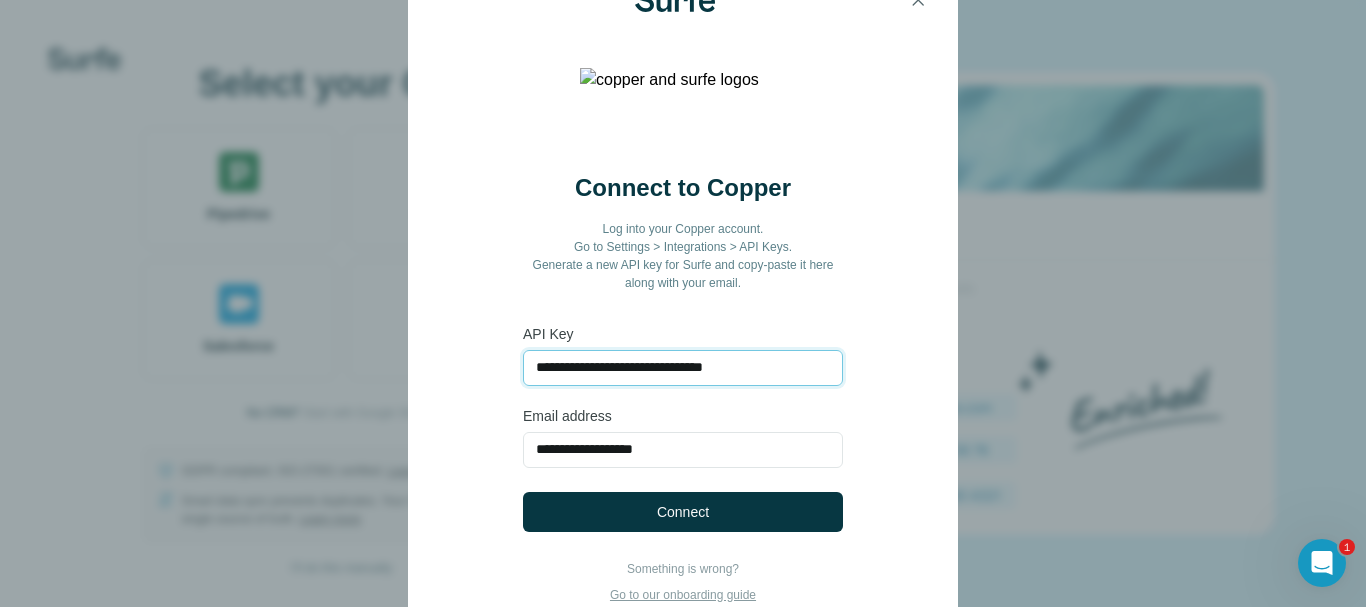 click on "**********" at bounding box center [683, 355] 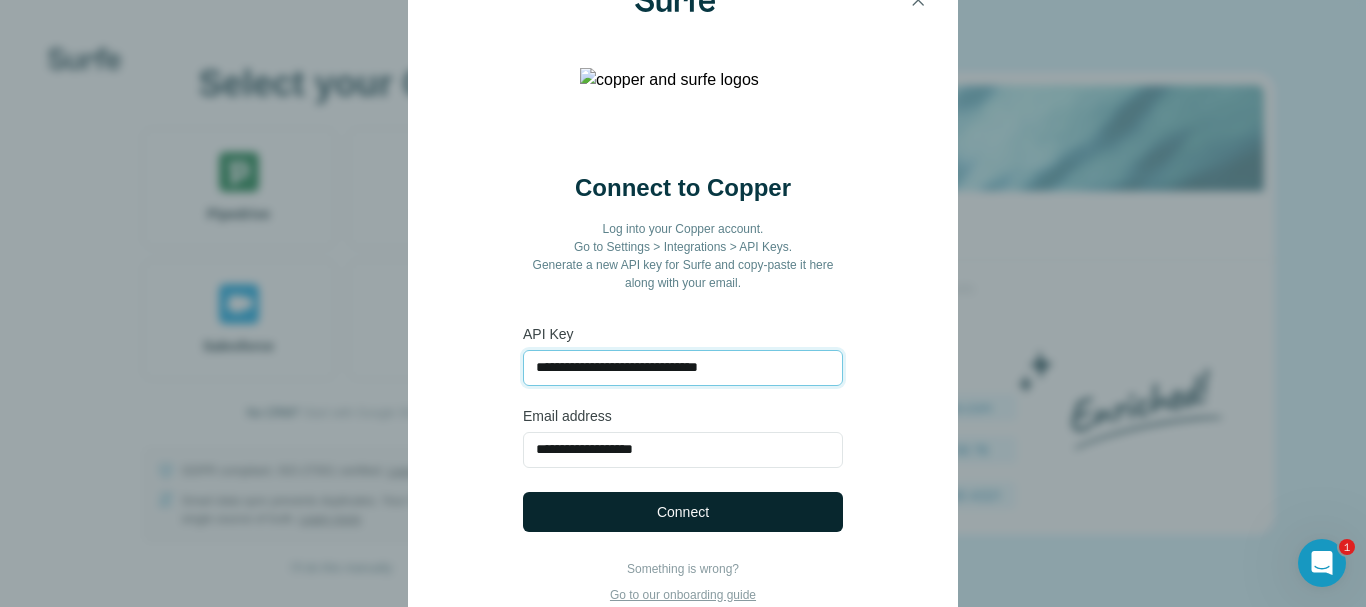 type on "**********" 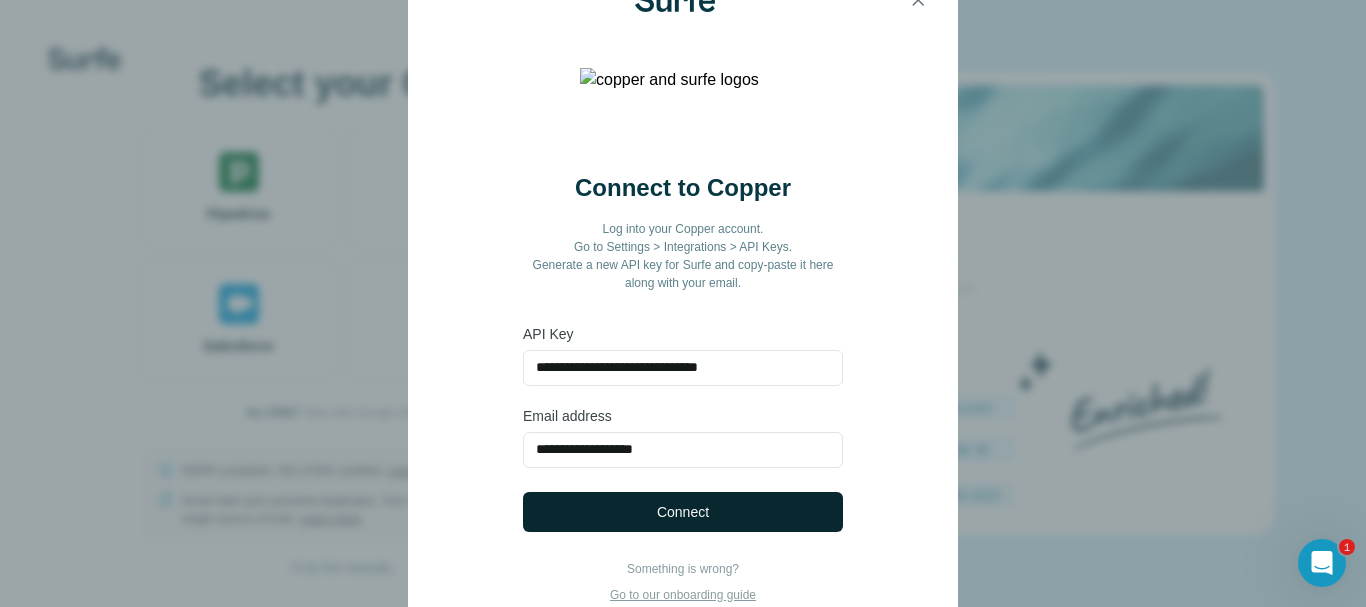 click on "Connect" at bounding box center [683, 512] 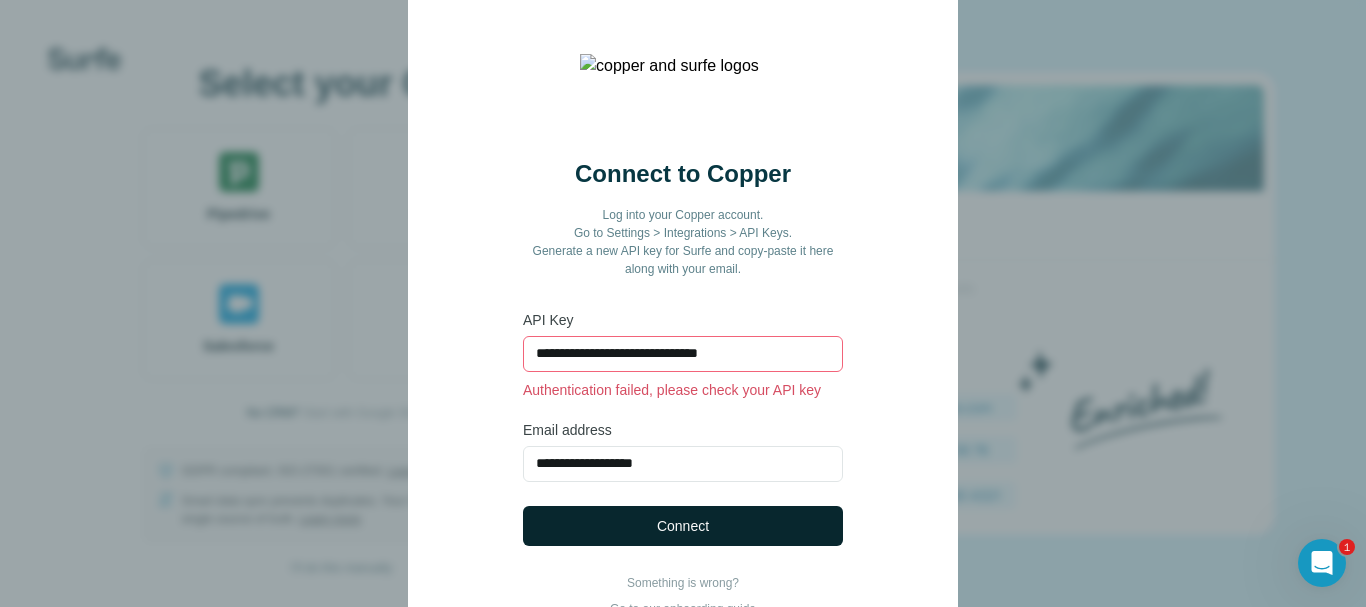 click on "**********" at bounding box center [683, 354] 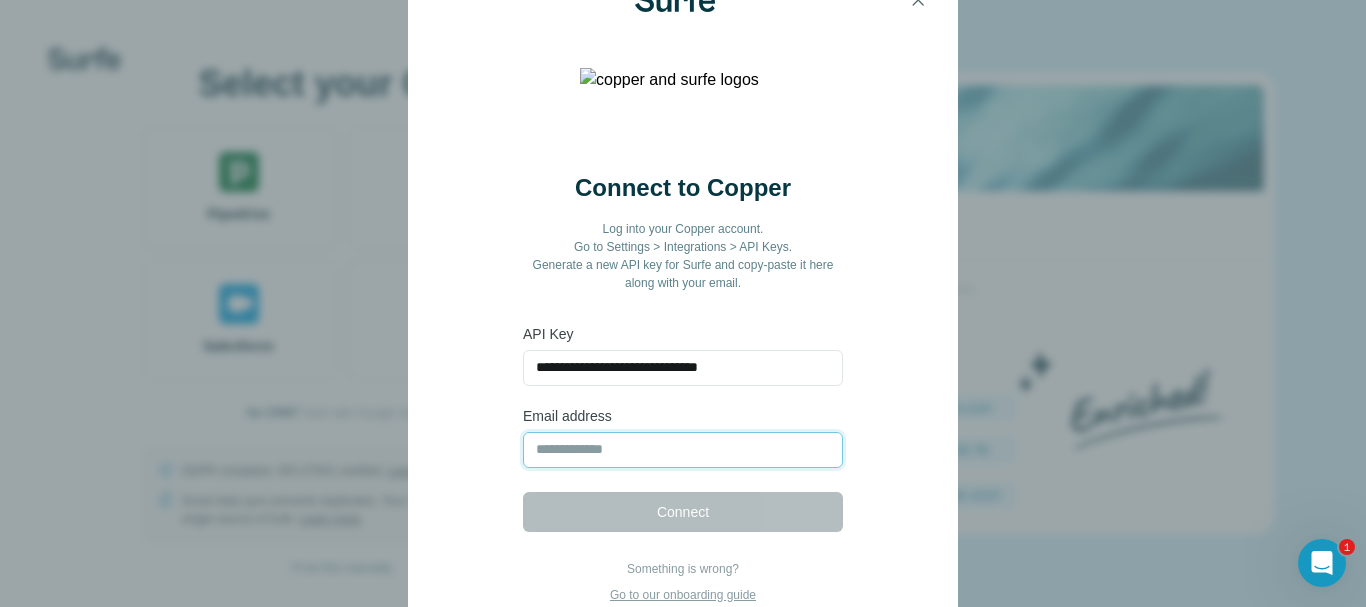 drag, startPoint x: 723, startPoint y: 463, endPoint x: 457, endPoint y: 471, distance: 266.12027 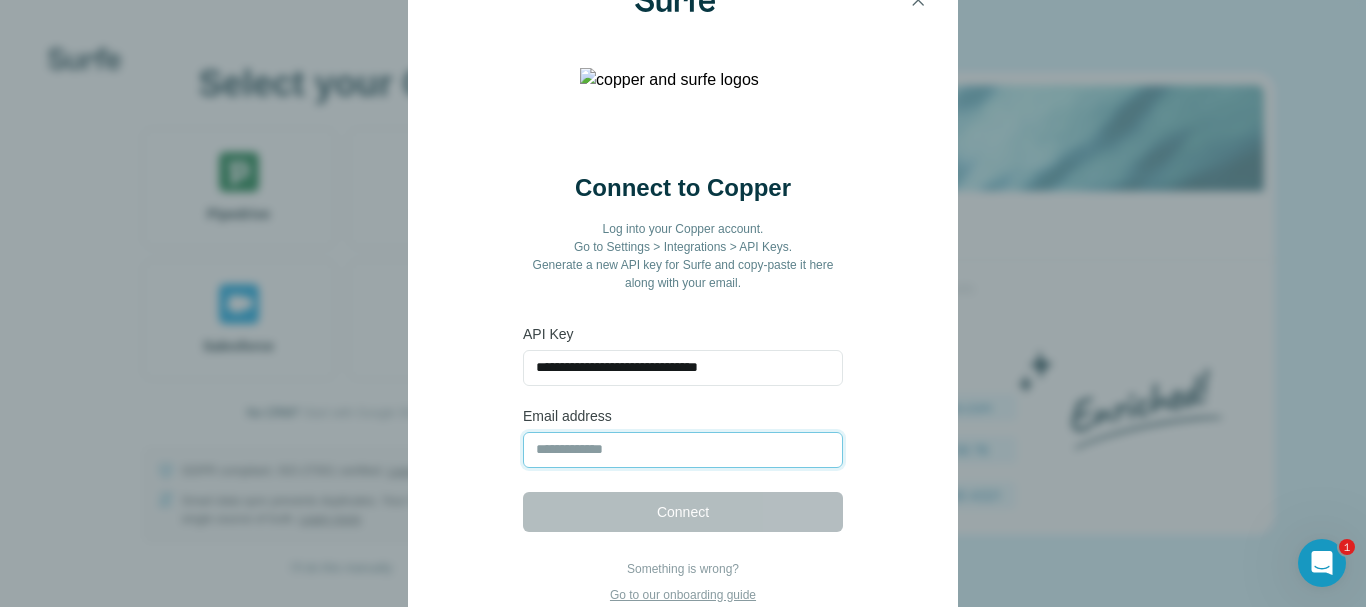 click on "**********" at bounding box center [683, 318] 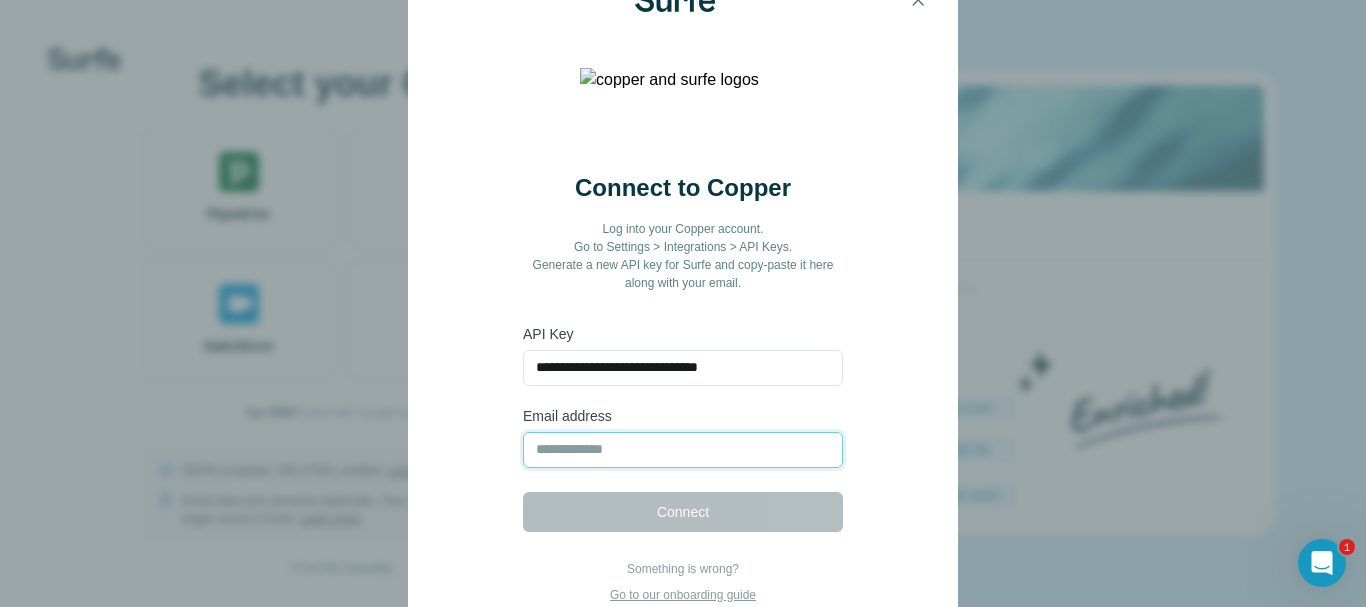 paste on "**********" 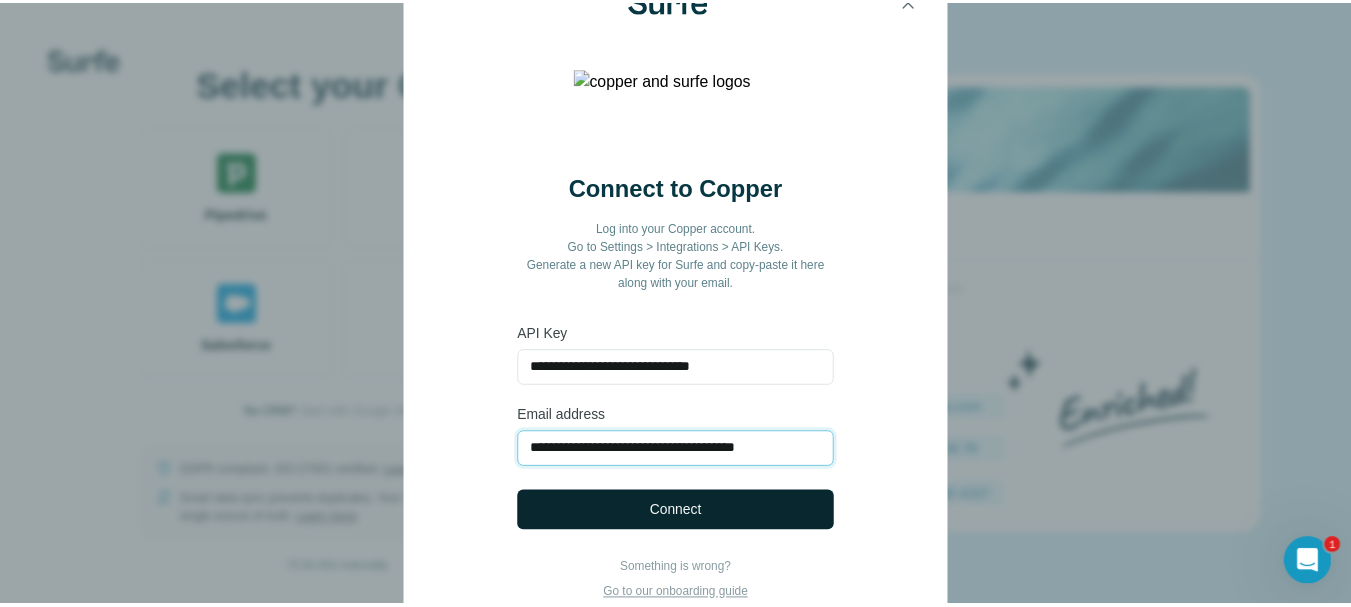 scroll, scrollTop: 0, scrollLeft: 0, axis: both 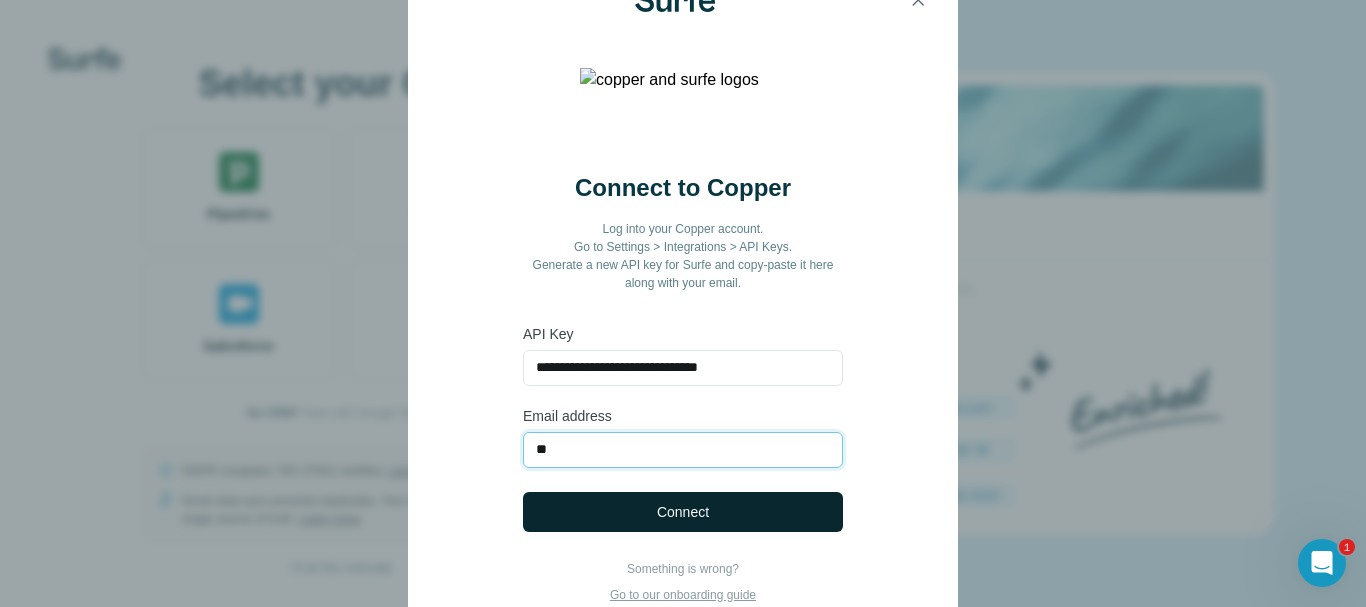 type on "*" 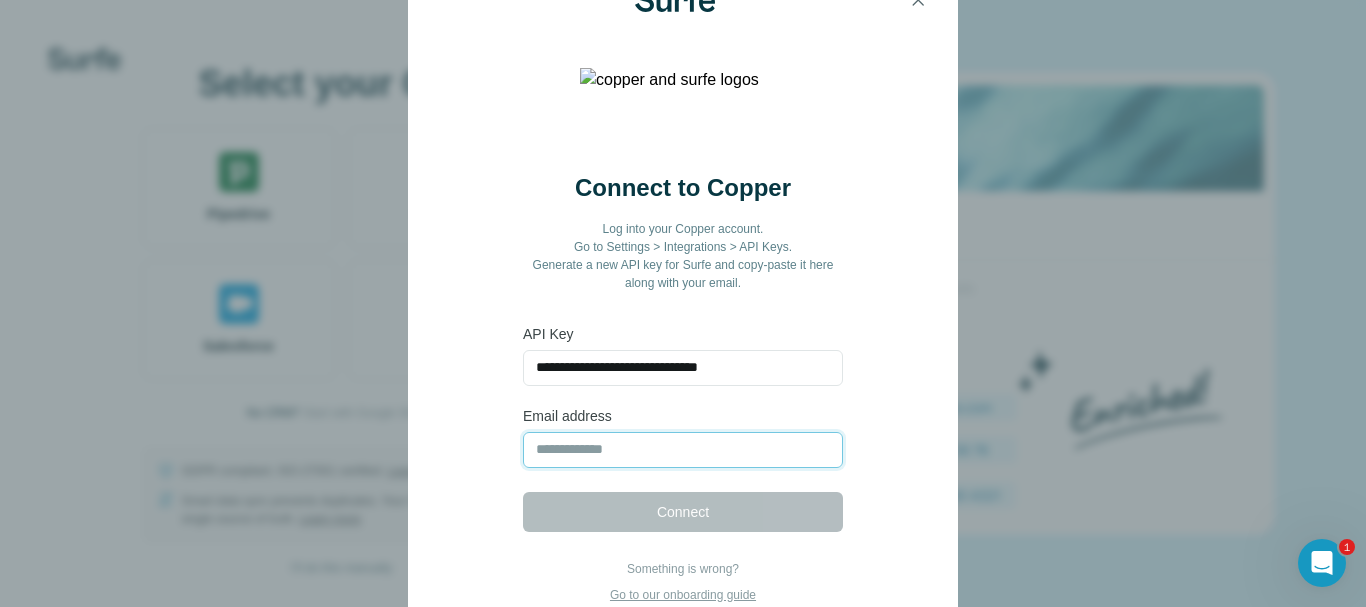 paste on "**********" 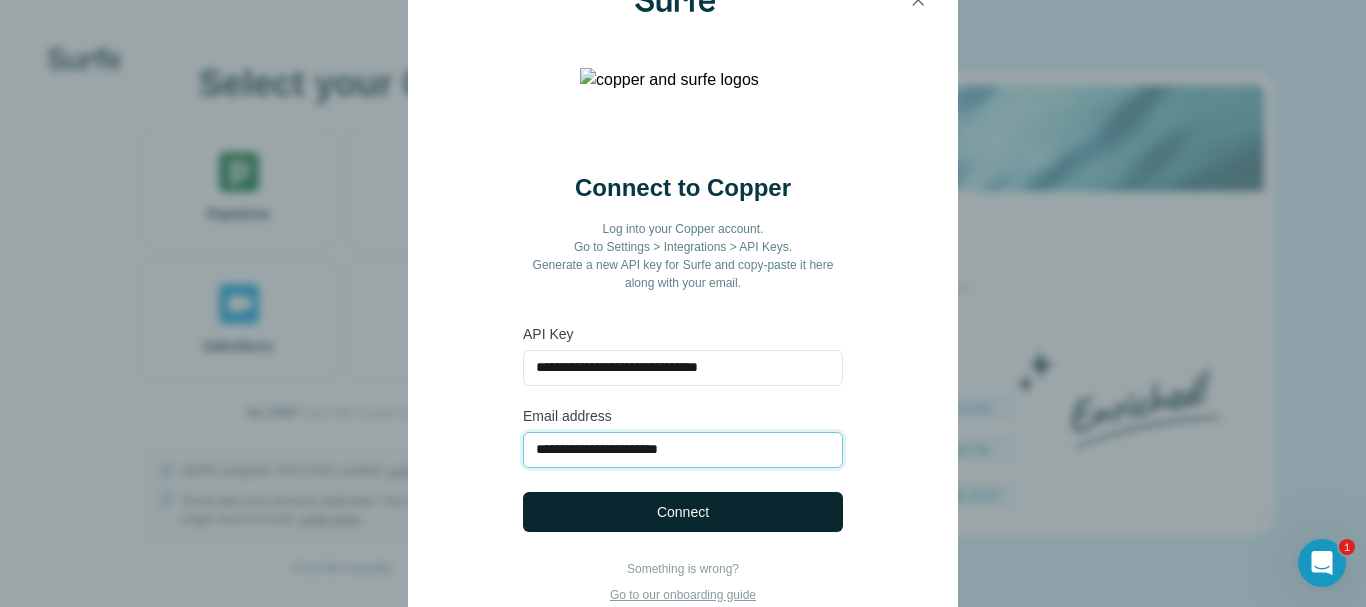 type on "**********" 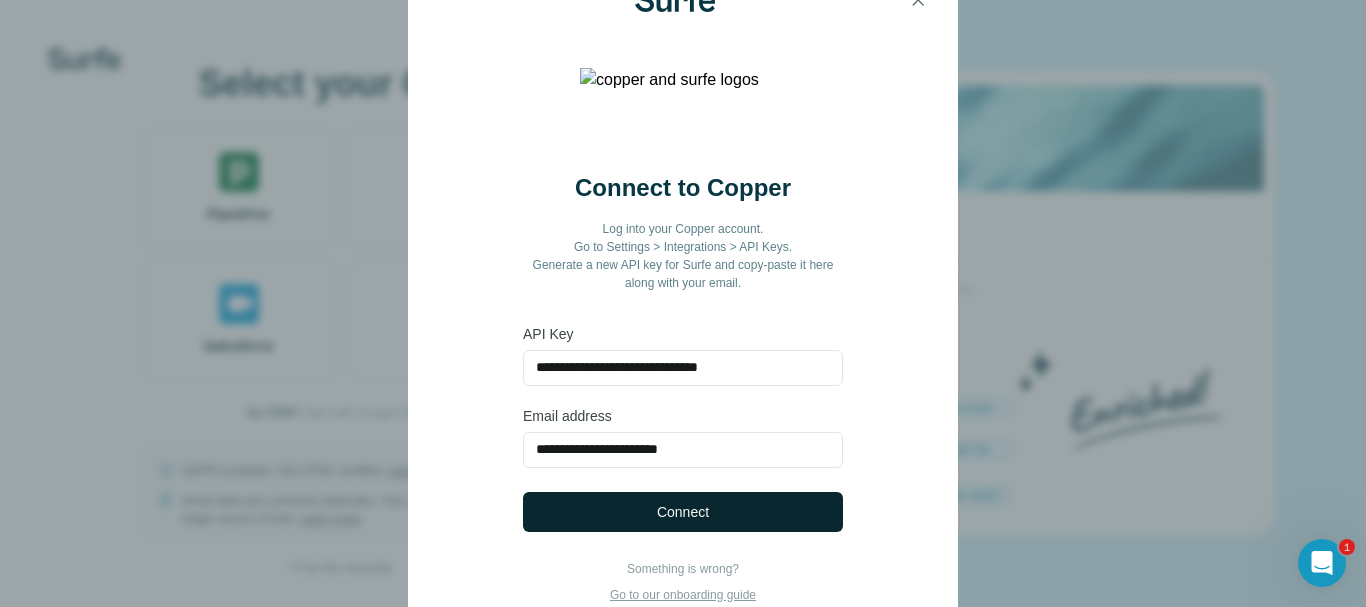 click on "Connect" at bounding box center (683, 512) 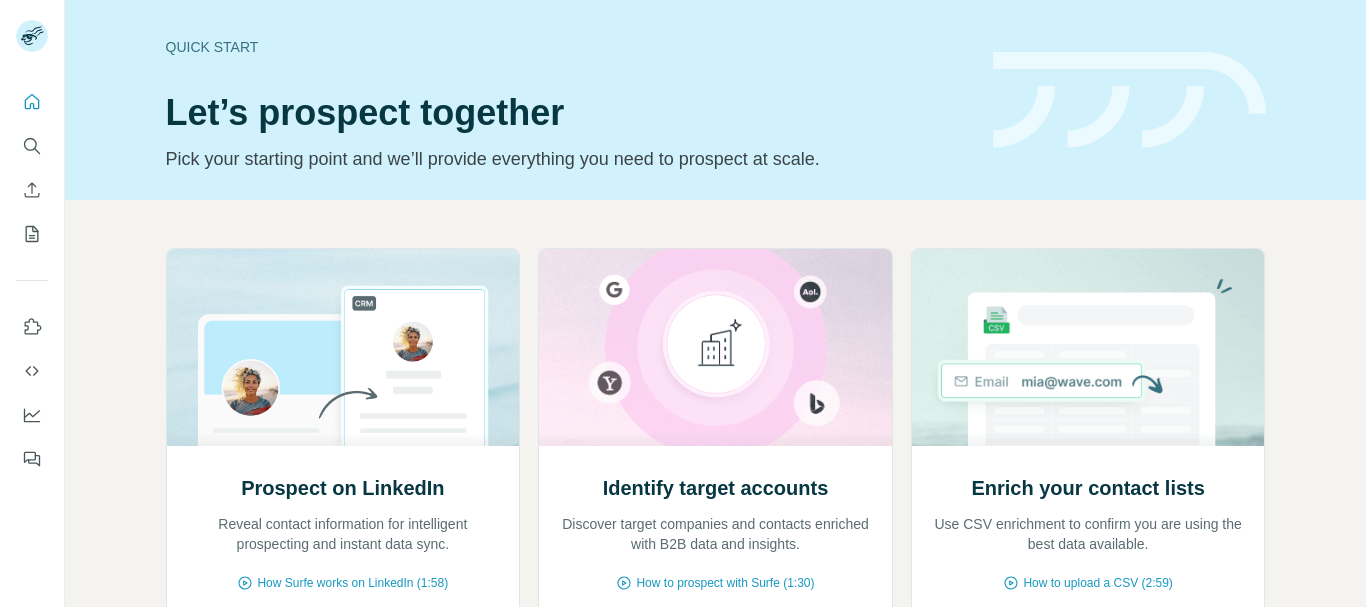 scroll, scrollTop: 0, scrollLeft: 0, axis: both 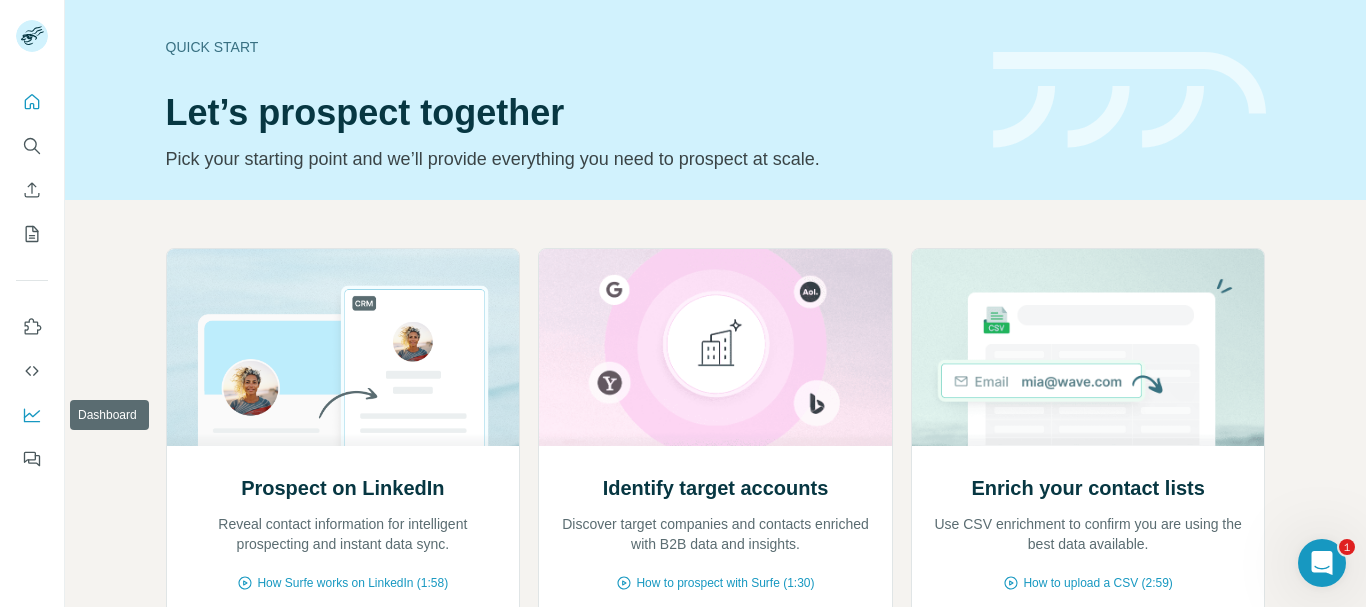 click 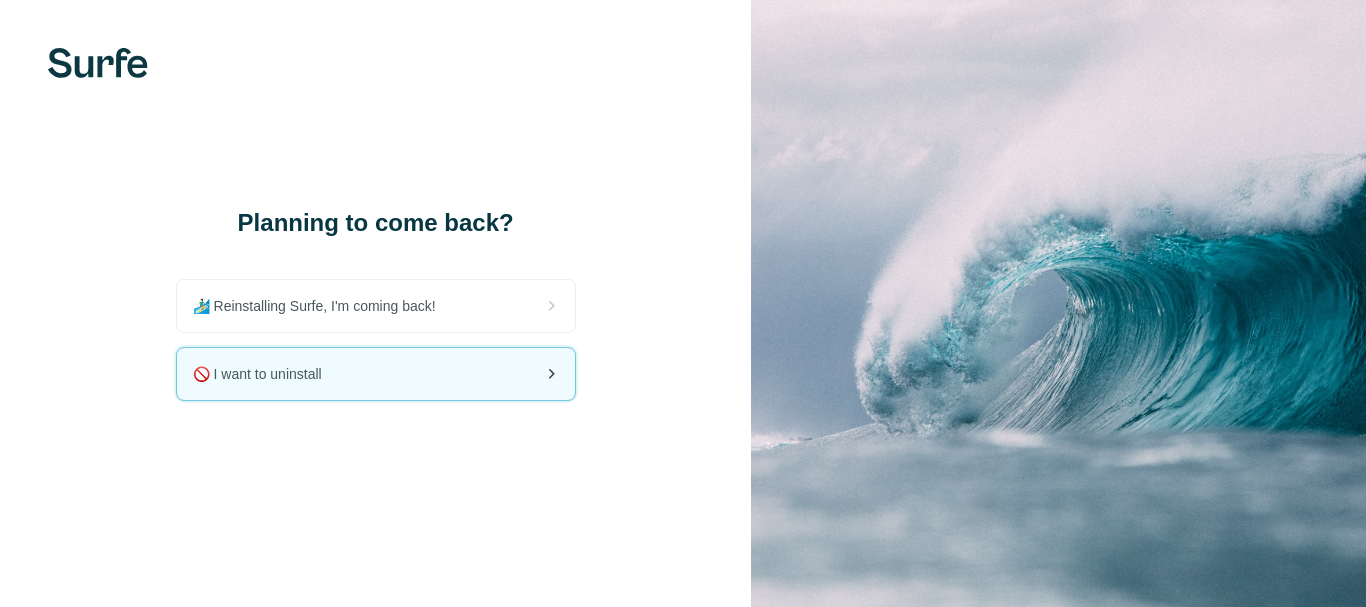 scroll, scrollTop: 0, scrollLeft: 0, axis: both 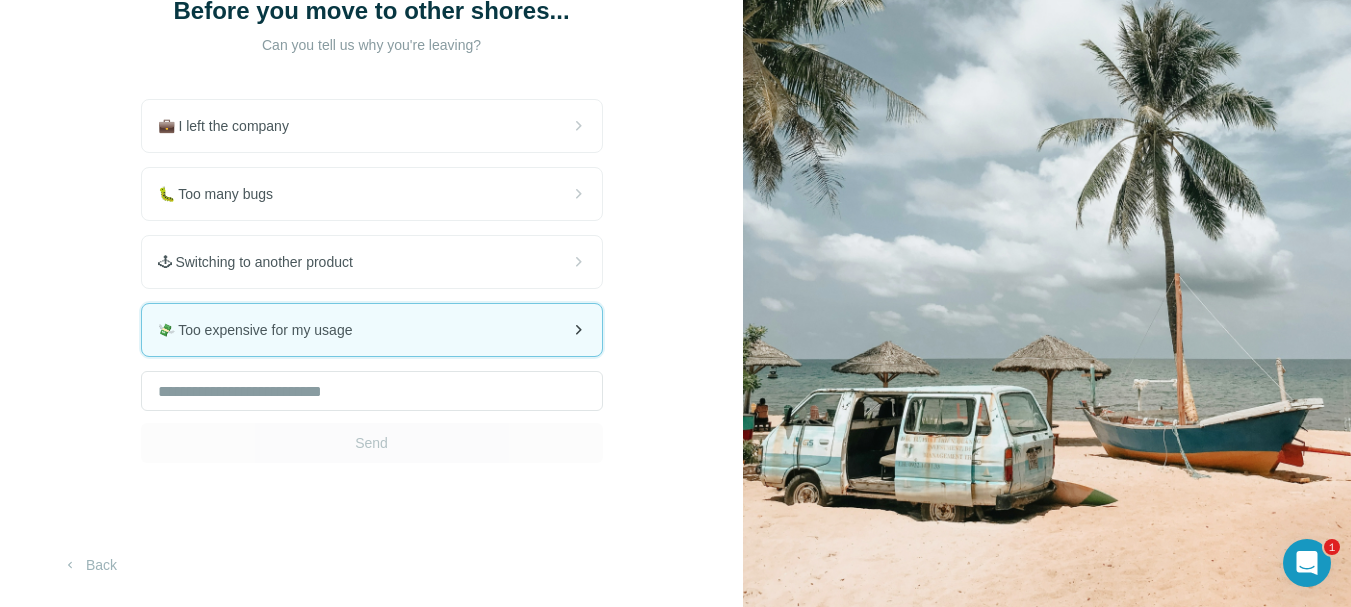 click on "💸  Too expensive for my usage" at bounding box center [263, 330] 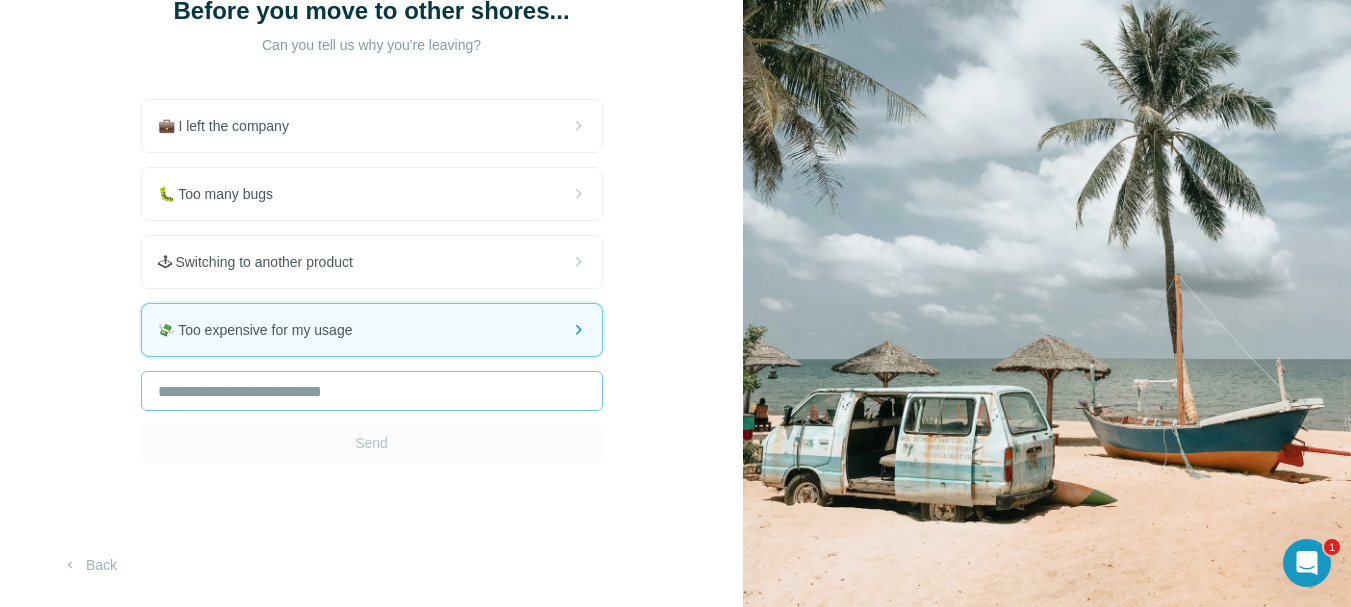 scroll, scrollTop: 0, scrollLeft: 0, axis: both 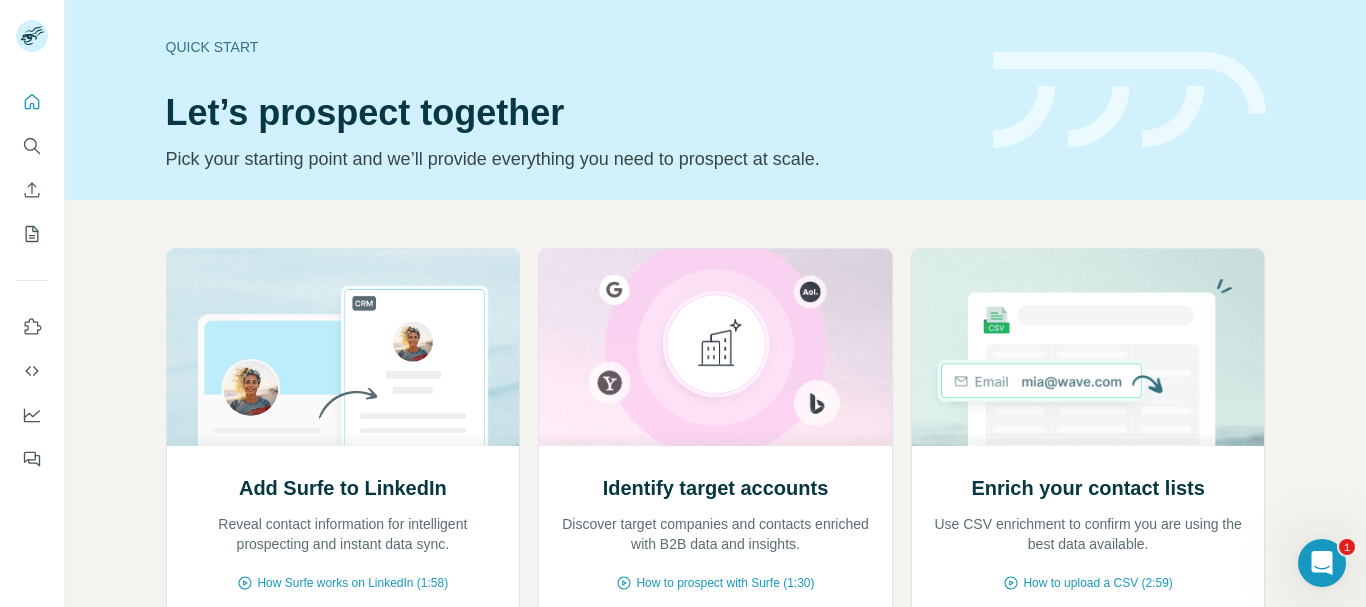 click 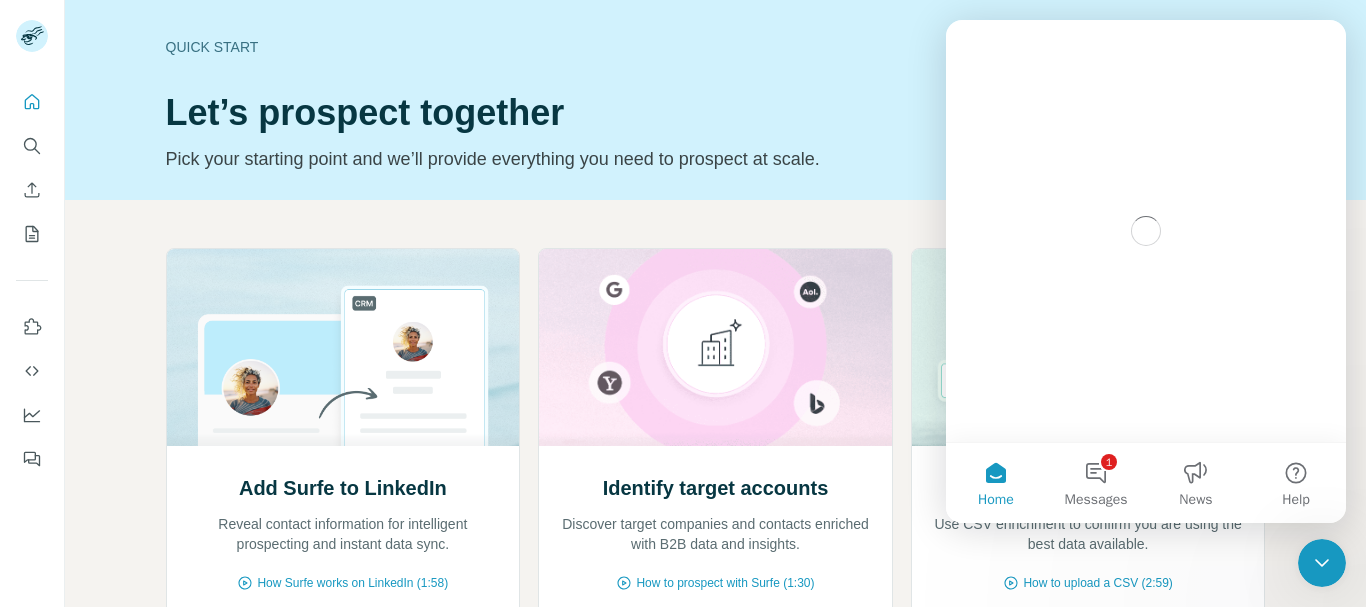 scroll, scrollTop: 0, scrollLeft: 0, axis: both 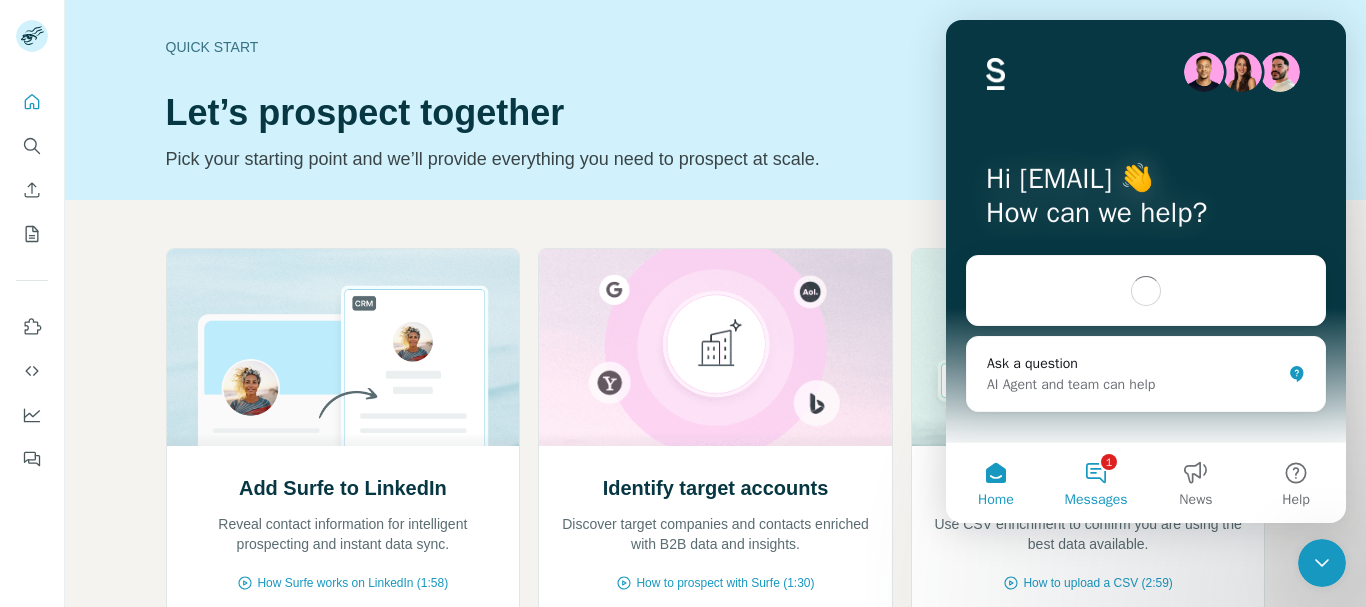 click on "1 Messages" at bounding box center (1096, 483) 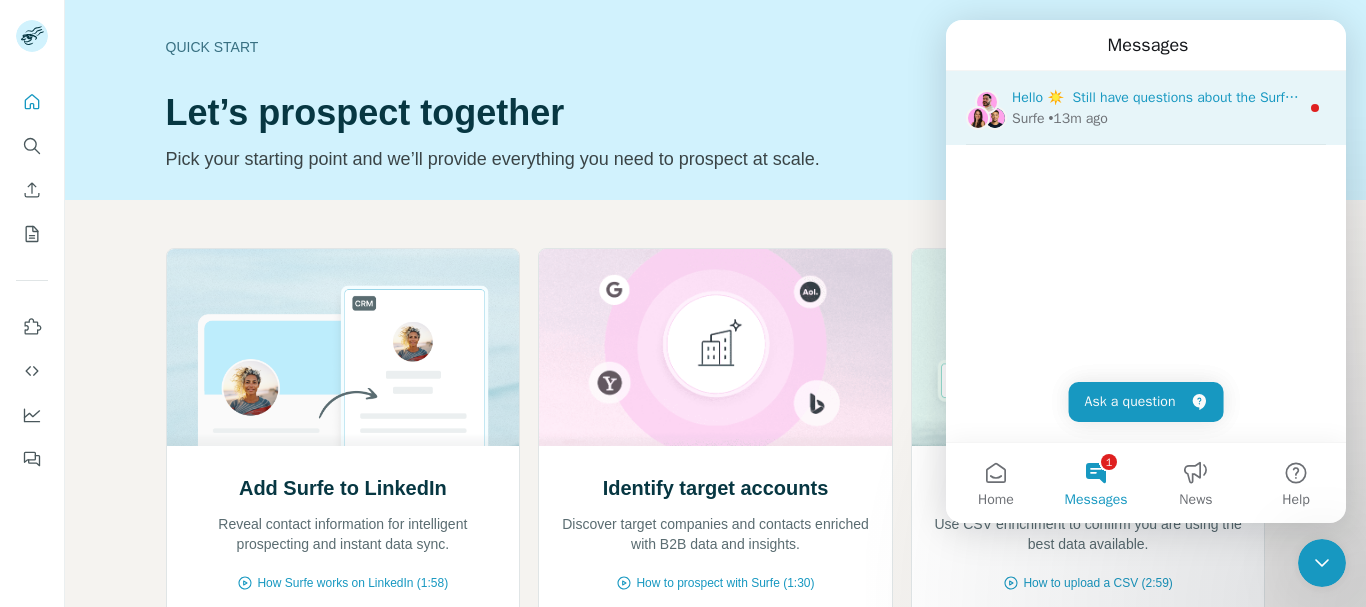 click on "Surfe •  13m ago" at bounding box center (1155, 118) 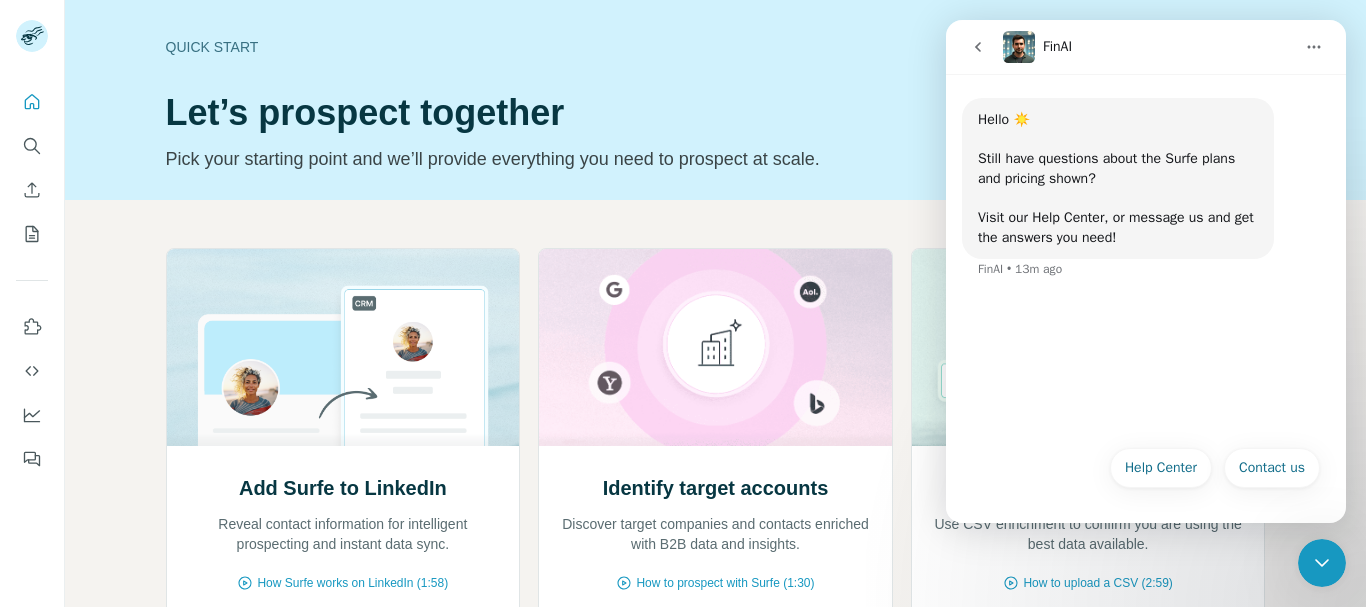 click at bounding box center [978, 47] 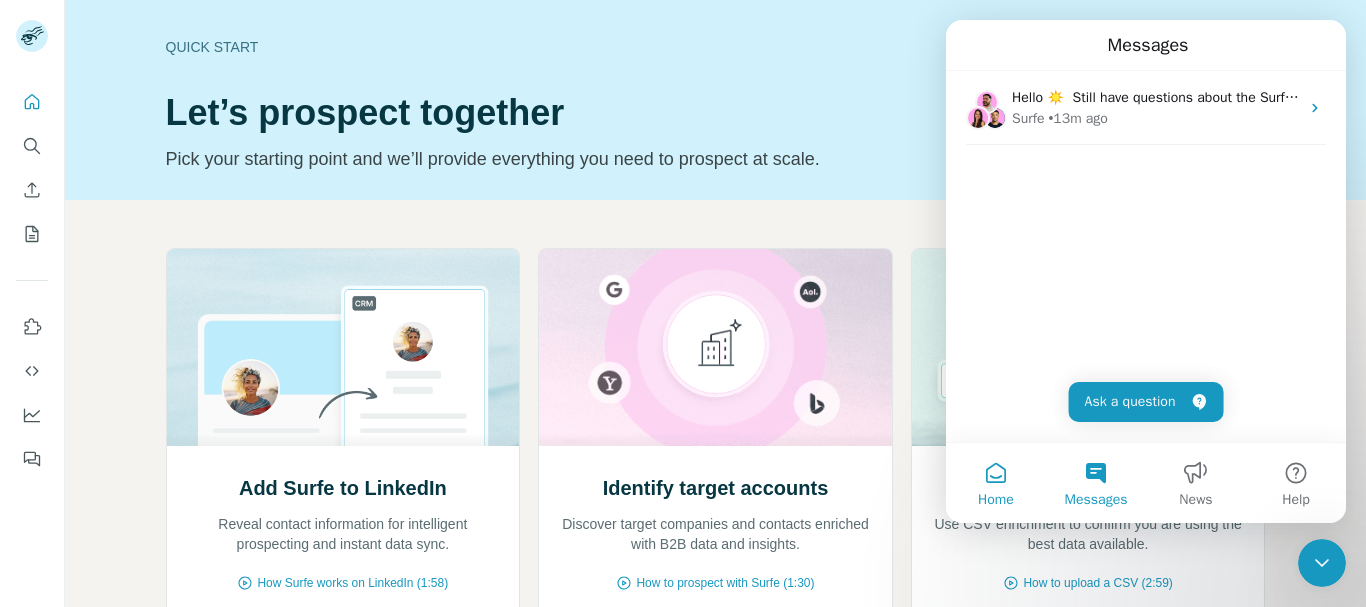 click on "Home" at bounding box center [996, 500] 